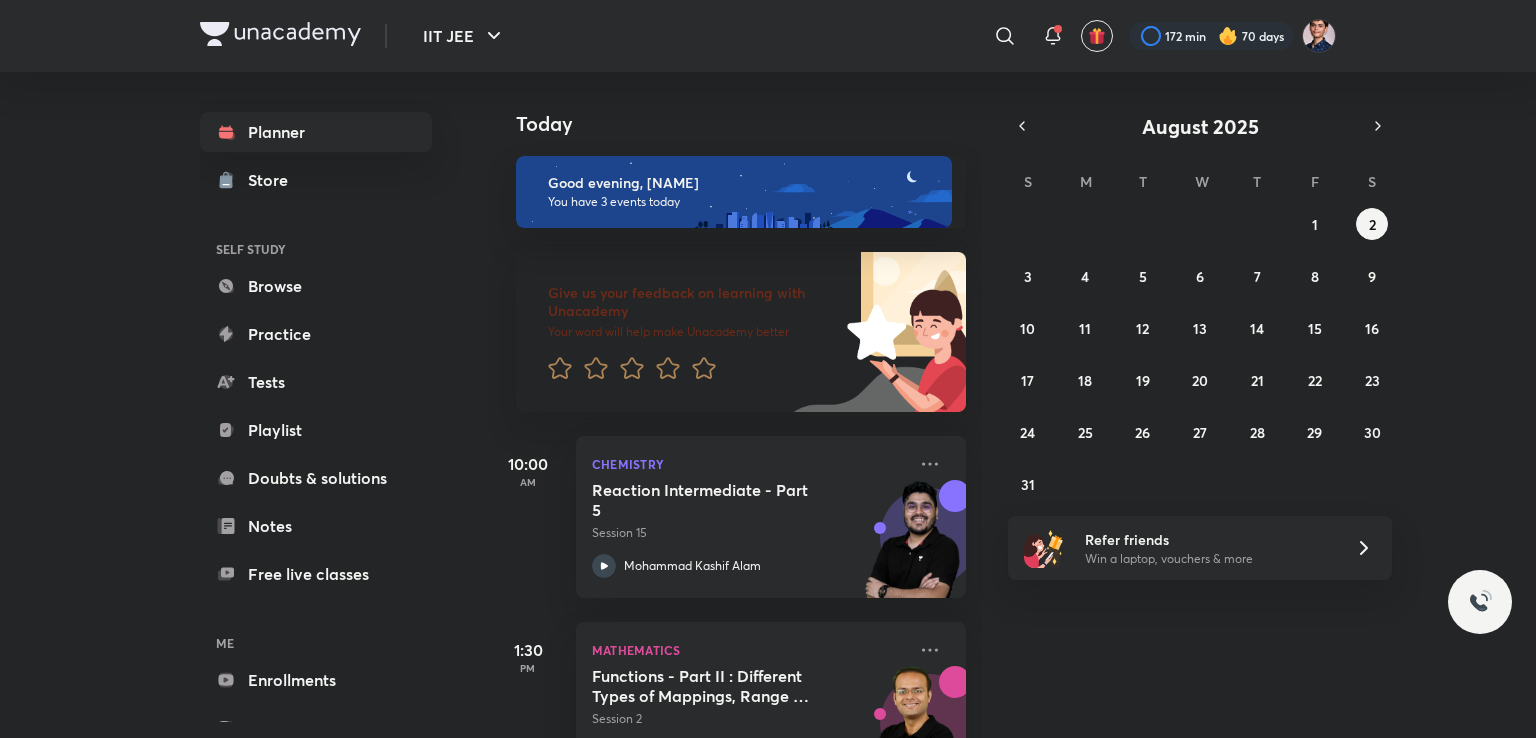 scroll, scrollTop: 0, scrollLeft: 0, axis: both 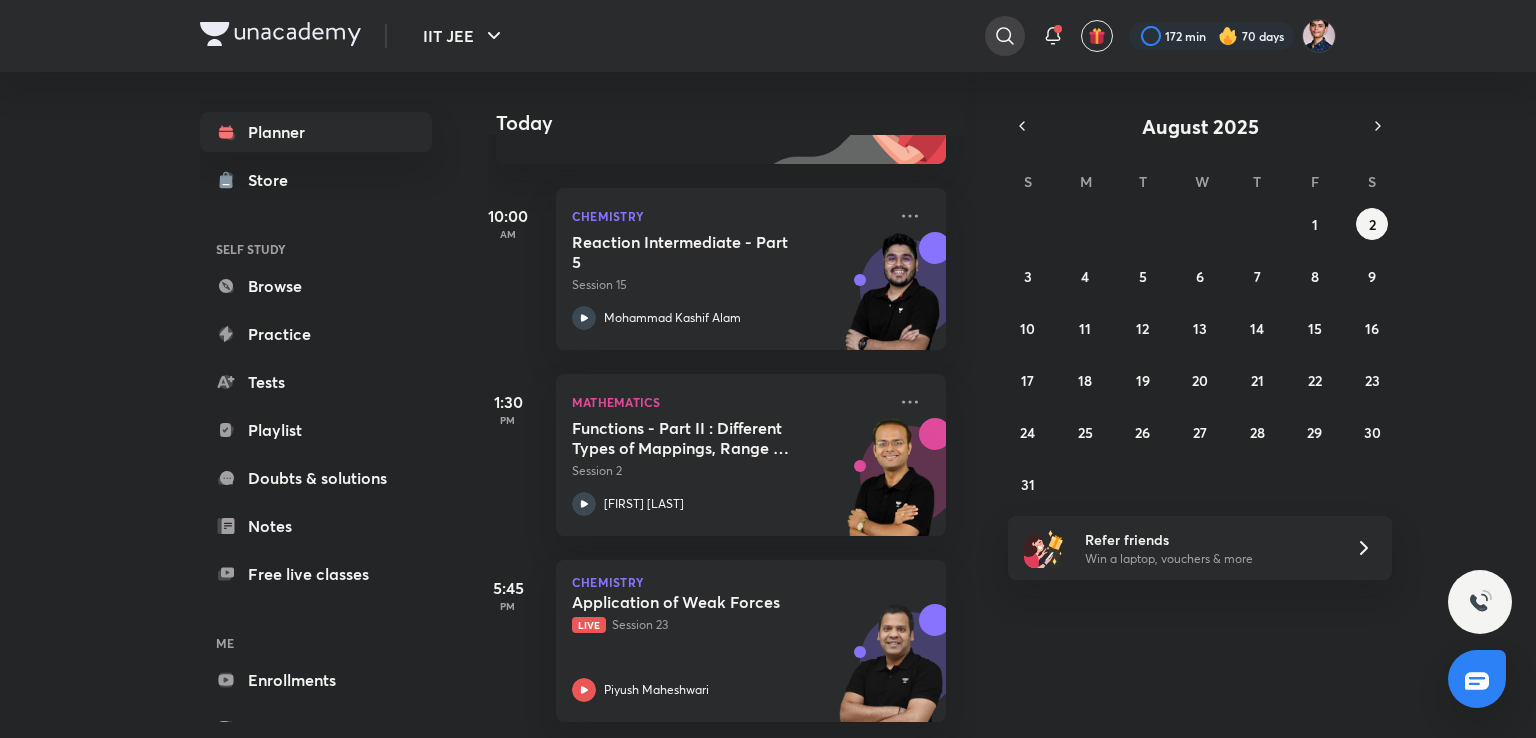 click 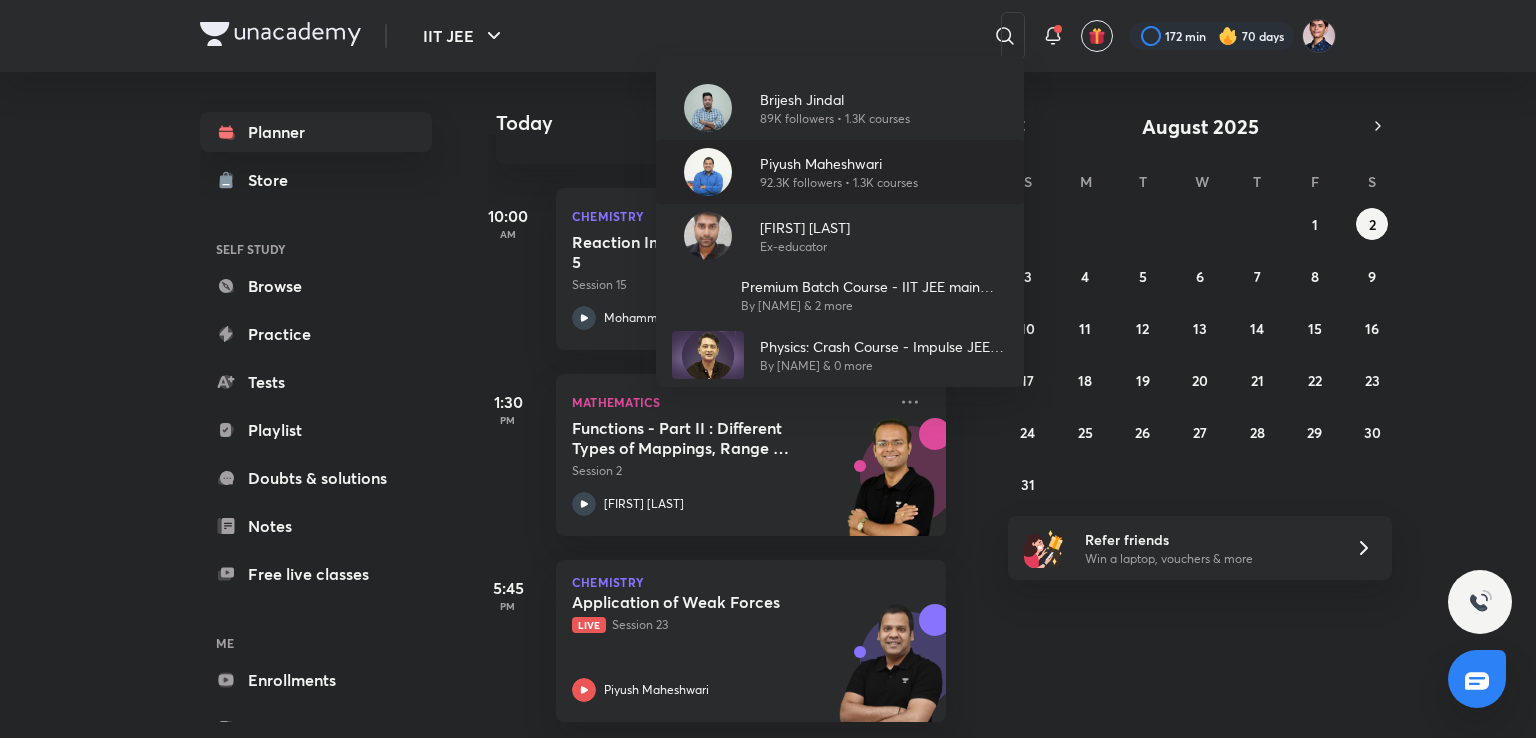 click at bounding box center [708, 172] 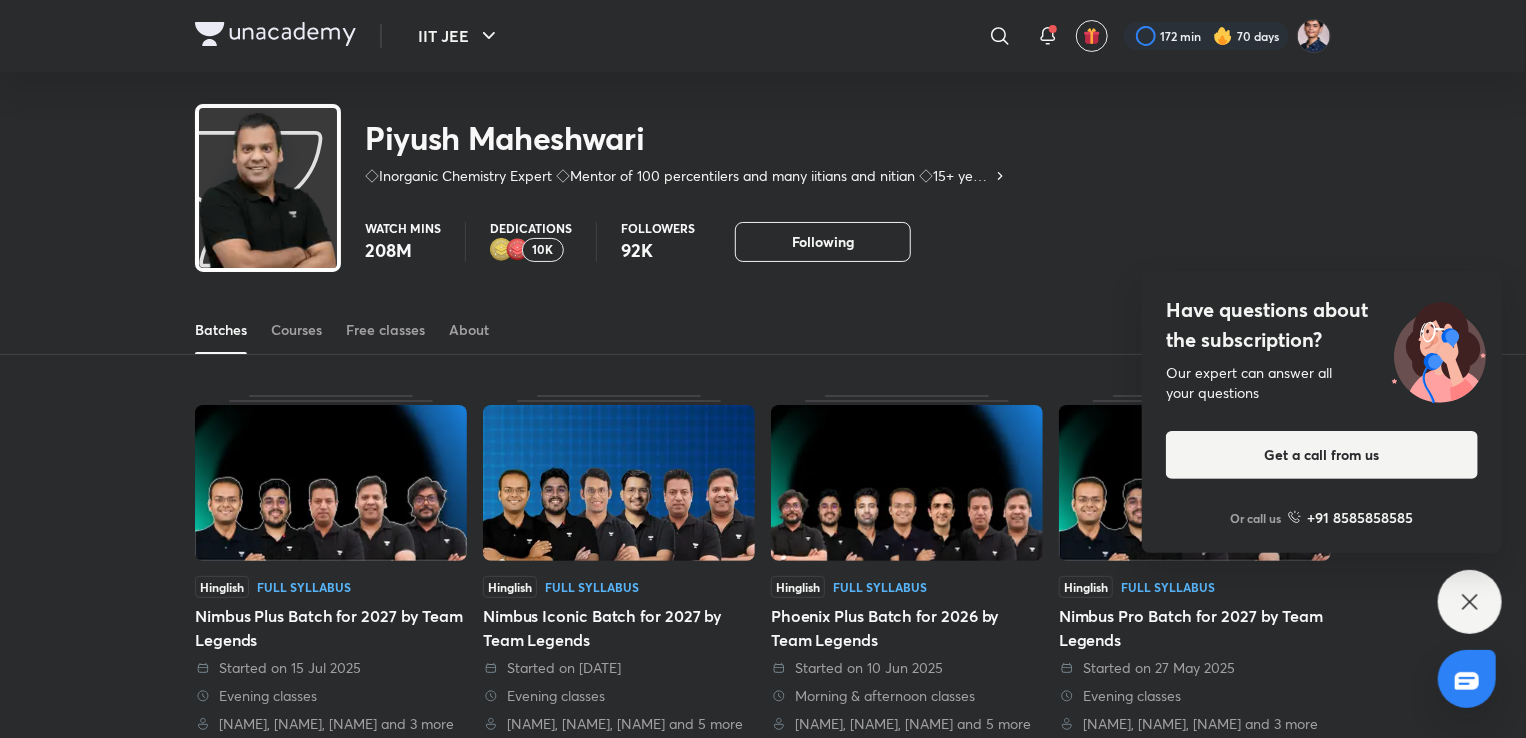click on "Piyush Maheshwari ◇Inorganic Chemistry Expert
◇Mentor of 100 percentilers and many iitians and nitian
◇15+ year experienced" at bounding box center [763, 137] 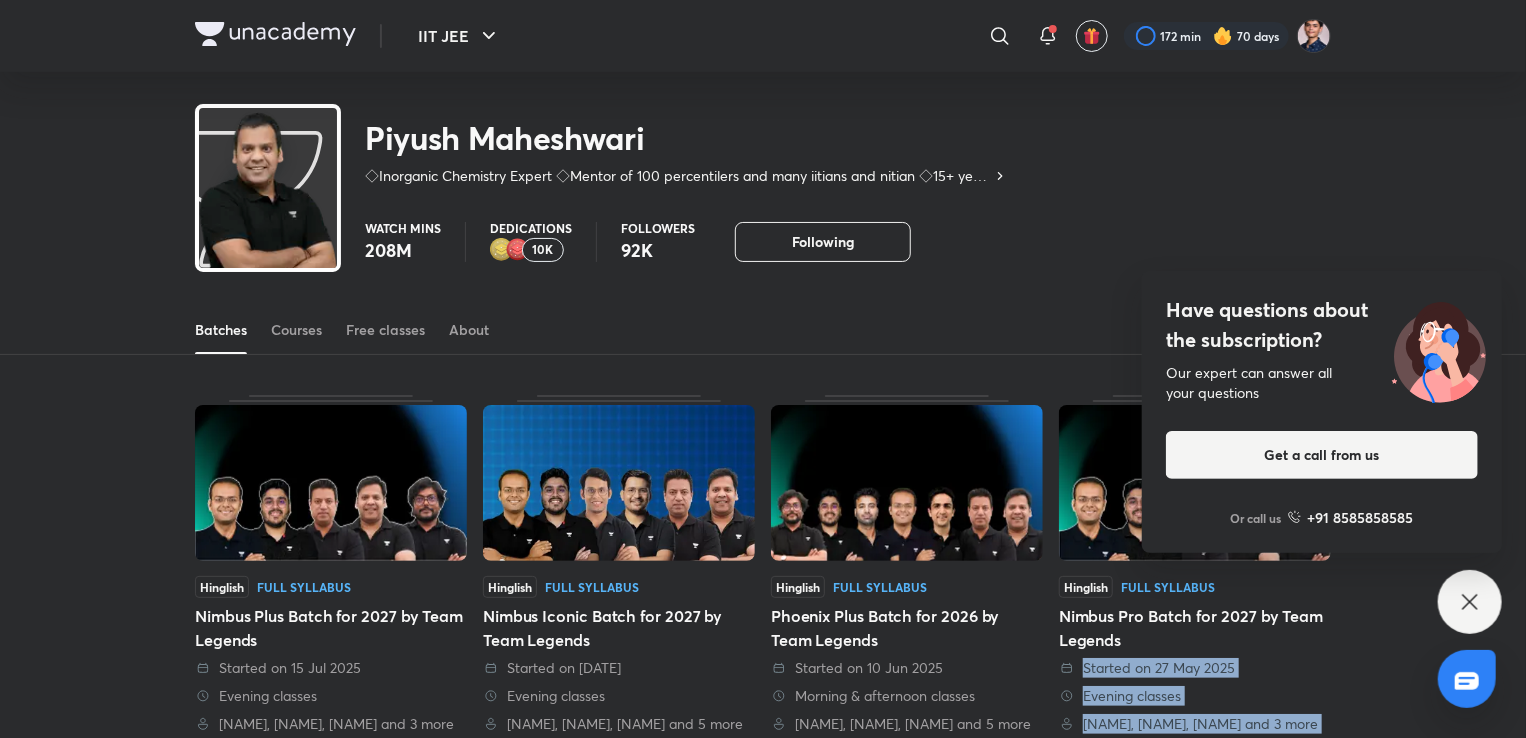 click on "IIT JEE ​ 172 min 70 days Piyush Maheshwari ◇Inorganic Chemistry Expert
◇Mentor of 100 percentilers and many iitians and nitian
◇15+ year experienced  Watch mins 208M Dedications 10K Followers 92K Following Following Following Batches Courses Free classes About Hinglish Full Syllabus Nimbus Plus Batch for 2027 by Team Legends   Started on 15 Jul 2025   Evening classes   Vineet Loomba, Brijesh Jindal, Pankaj Singh and 3 more Hinglish Full Syllabus Nimbus Iconic Batch for 2027 by Team Legends   Started on 20 Jun 2025   Evening classes   Vineet Loomba, Brijesh Jindal, Prashant Jain and 5 more Hinglish Full Syllabus Phoenix Plus Batch for 2026 by Team Legends   Started on 10 Jun 2025   Morning & afternoon classes   Vineet Loomba, Brijesh Jindal, Pankaj Singh and 5 more Hinglish Full Syllabus Nimbus Pro Batch for 2027 by Team Legends   Started on 27 May 2025   Evening classes   Vineet Loomba, Brijesh Jindal, Pankaj Singh and 3 more Hinglish Full Syllabus Phoenix Pro Batch for 2026 by Team Legends" at bounding box center [763, 1110] 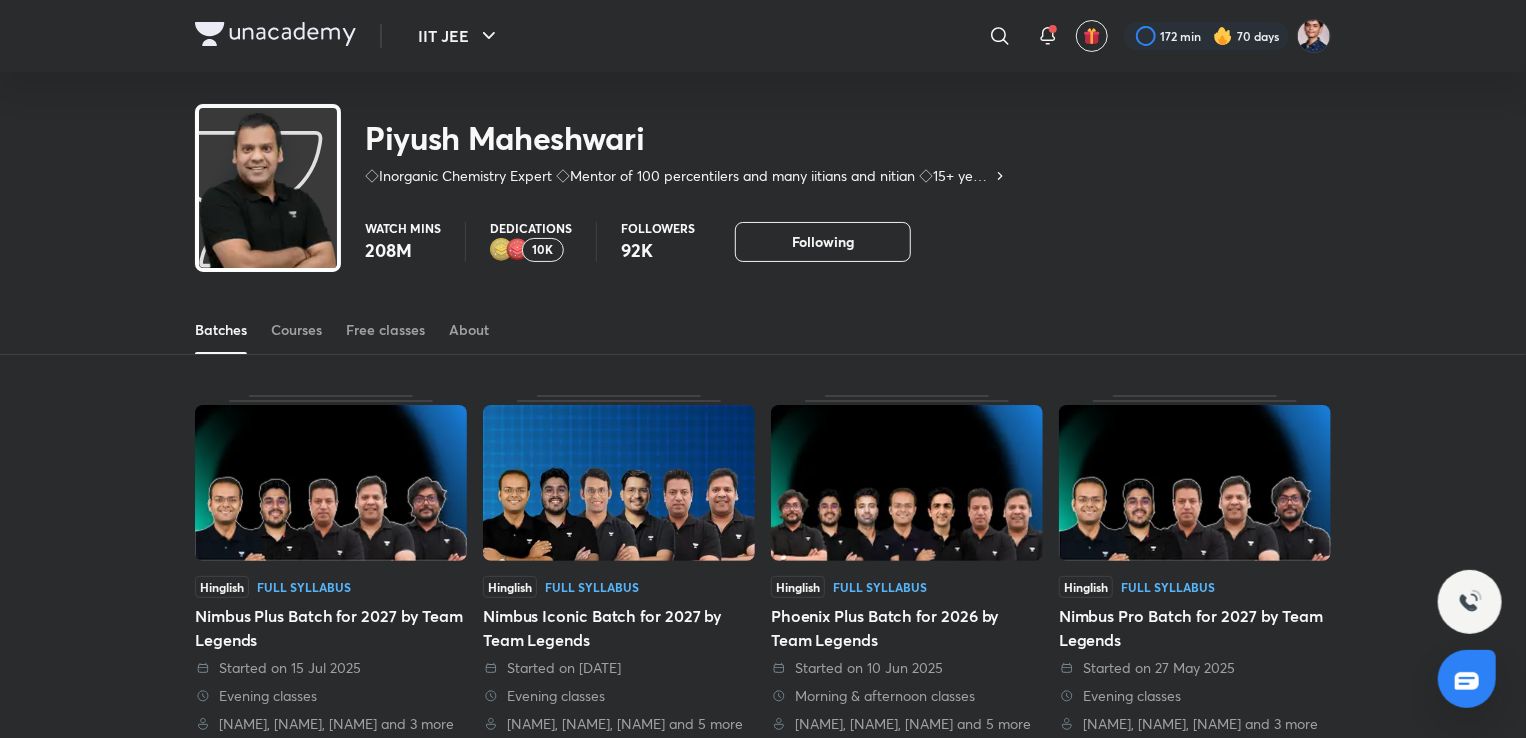 click on "Watch mins 208M Dedications 10K Followers 92K Following" at bounding box center (848, 242) 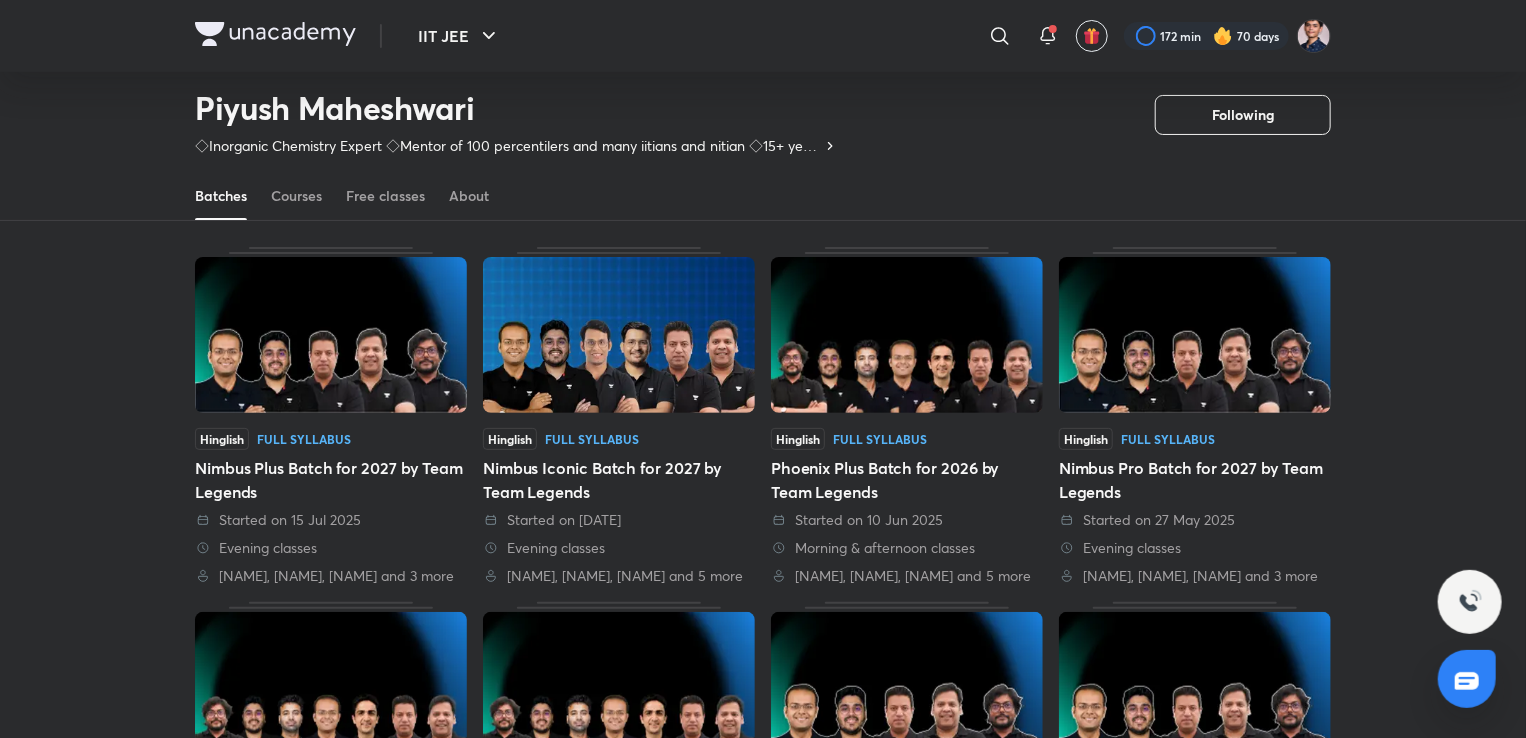 scroll, scrollTop: 0, scrollLeft: 0, axis: both 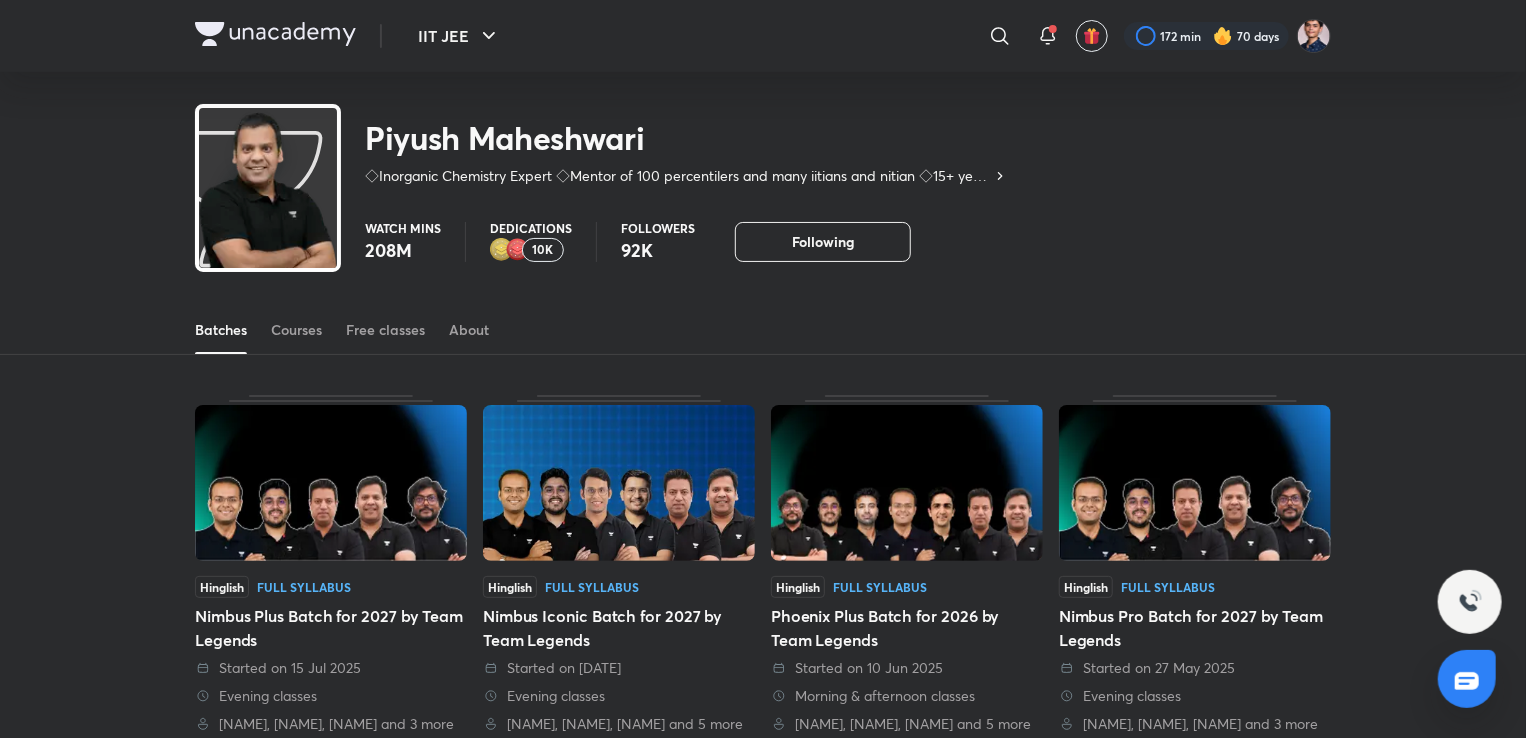 click on "Batches Courses Free classes About" at bounding box center [763, 308] 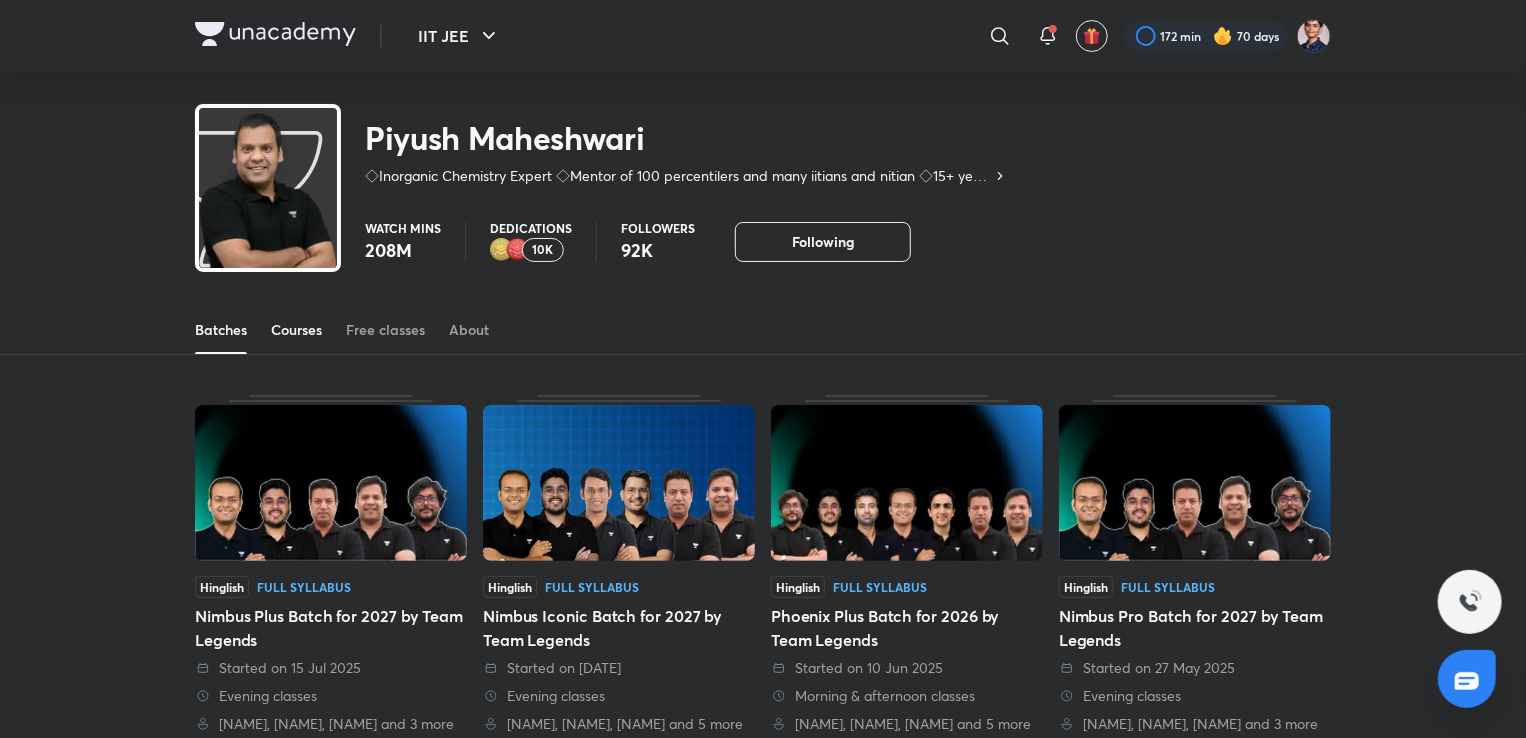 click on "Courses" at bounding box center [296, 330] 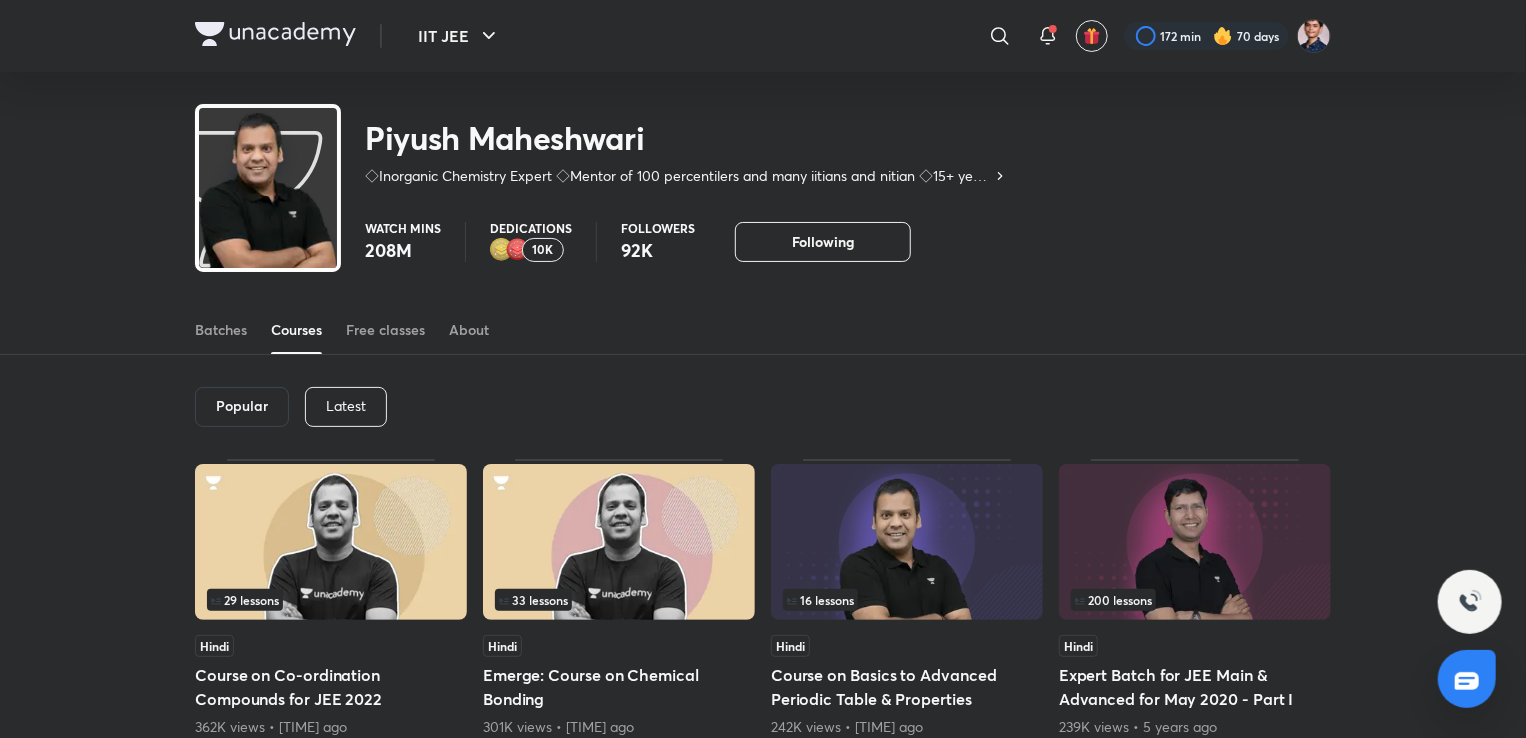 click on "Latest" at bounding box center [346, 406] 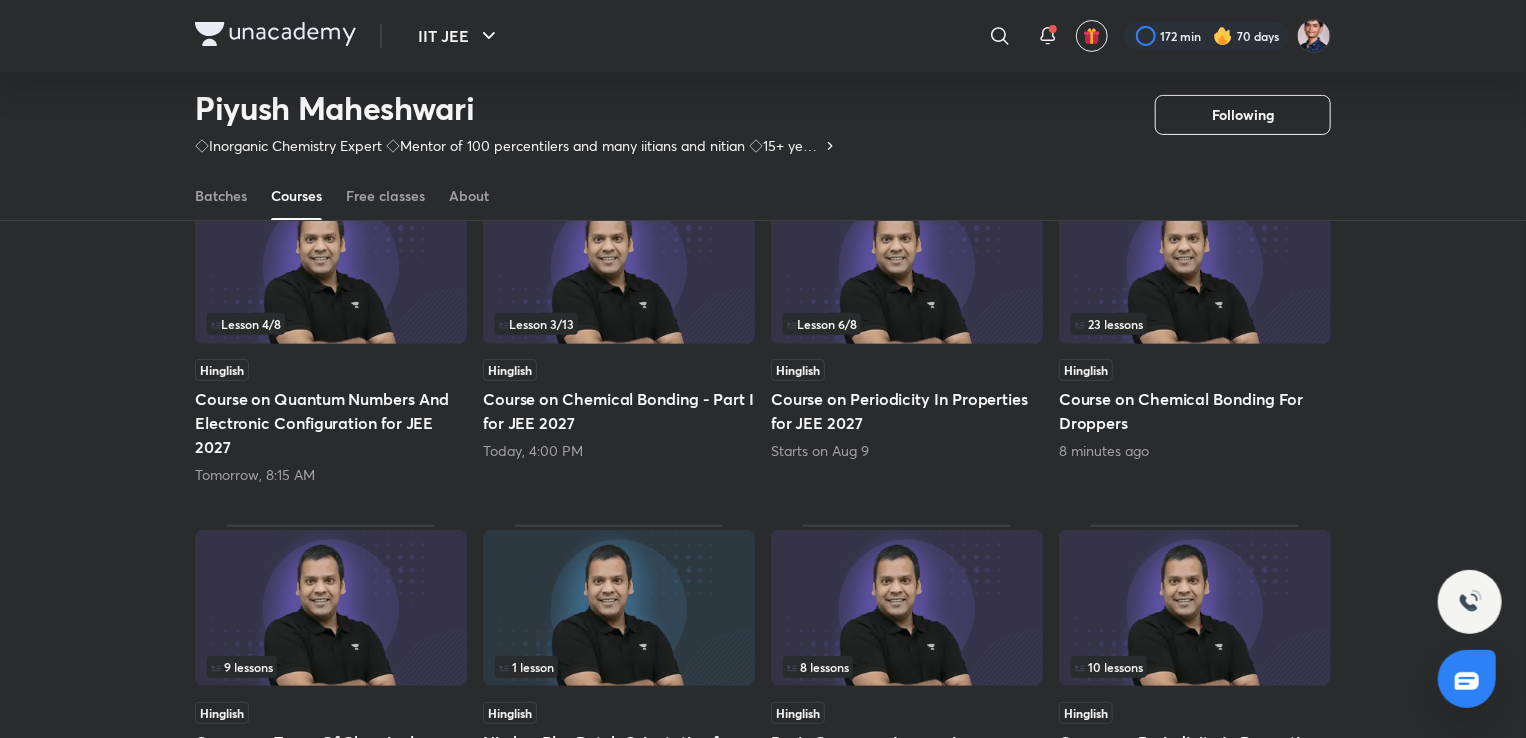 scroll, scrollTop: 216, scrollLeft: 0, axis: vertical 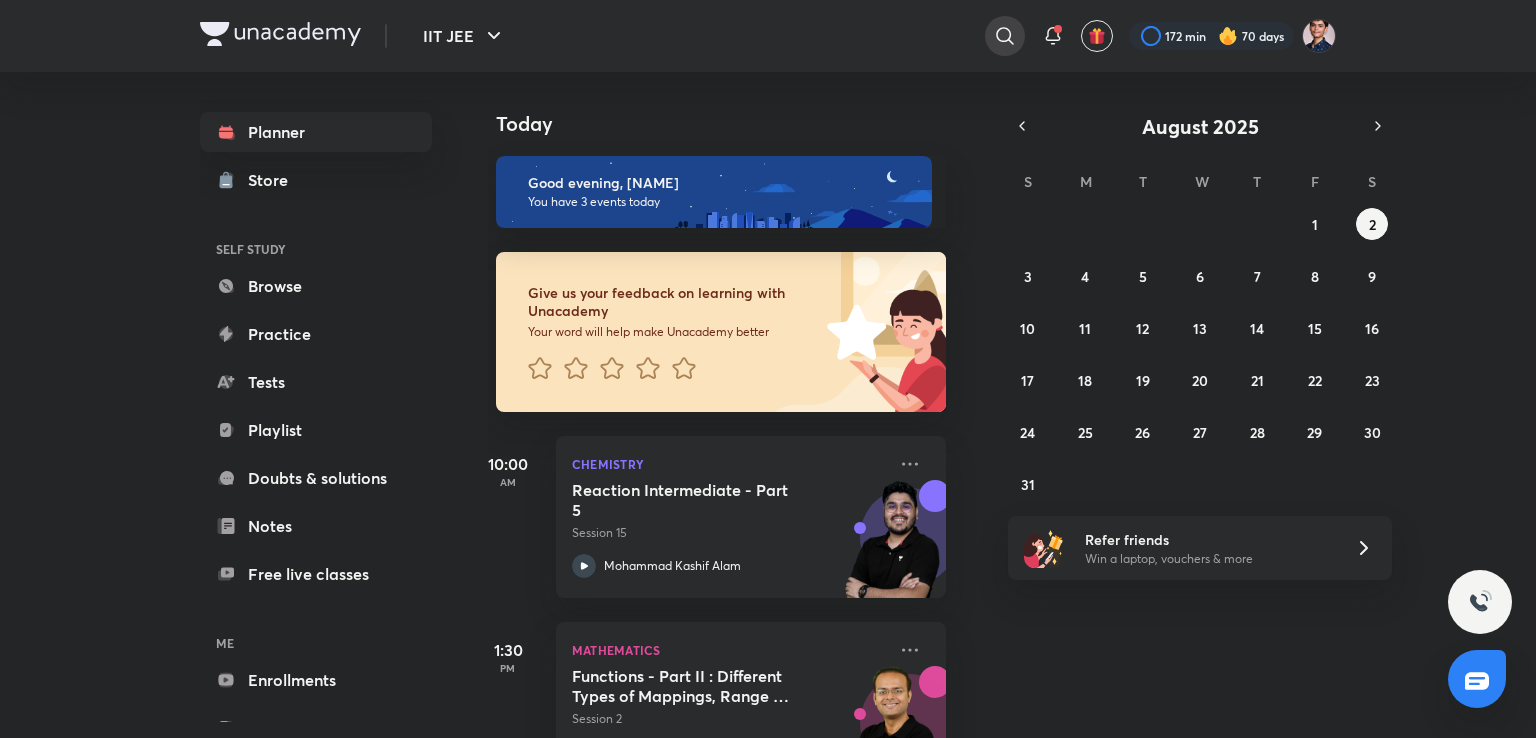 click 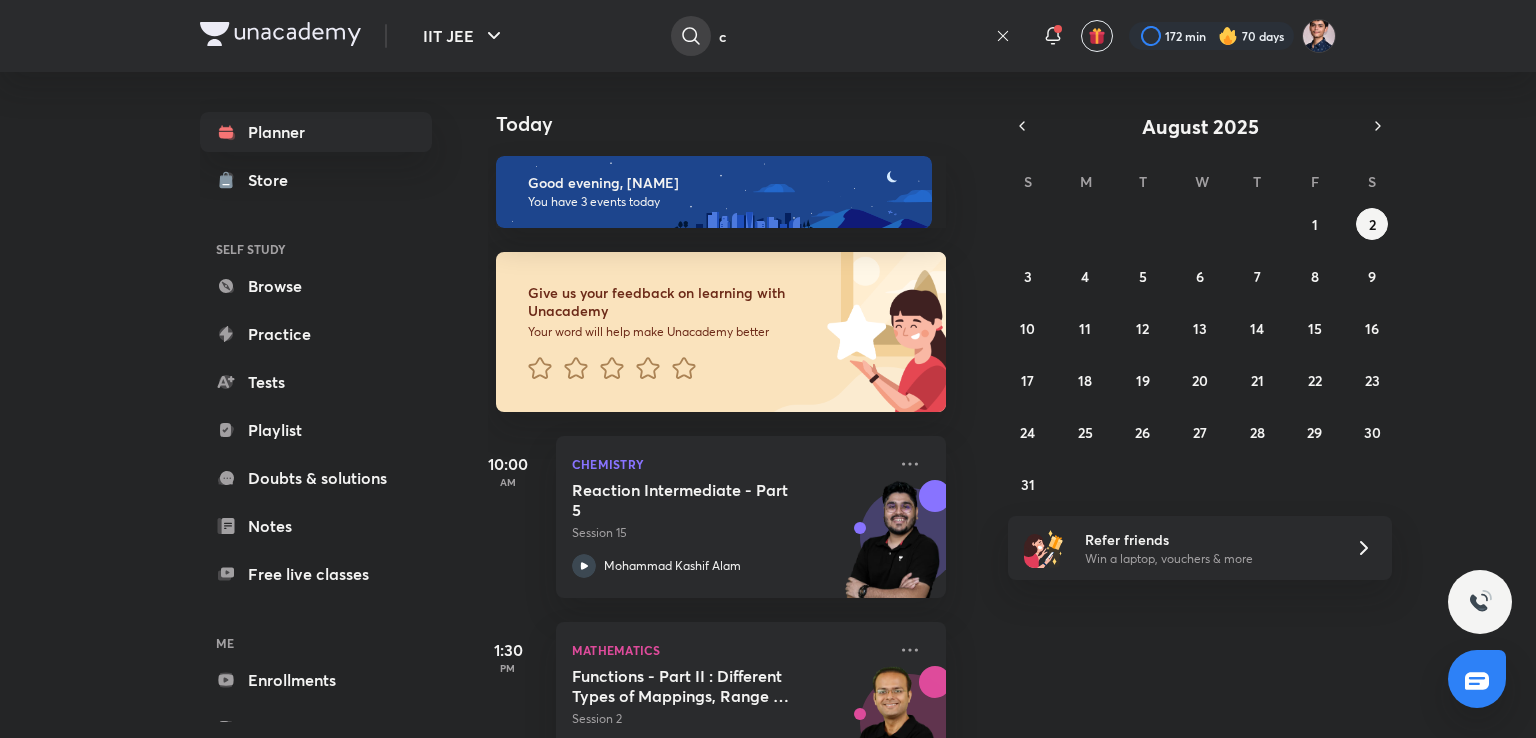 type on "c" 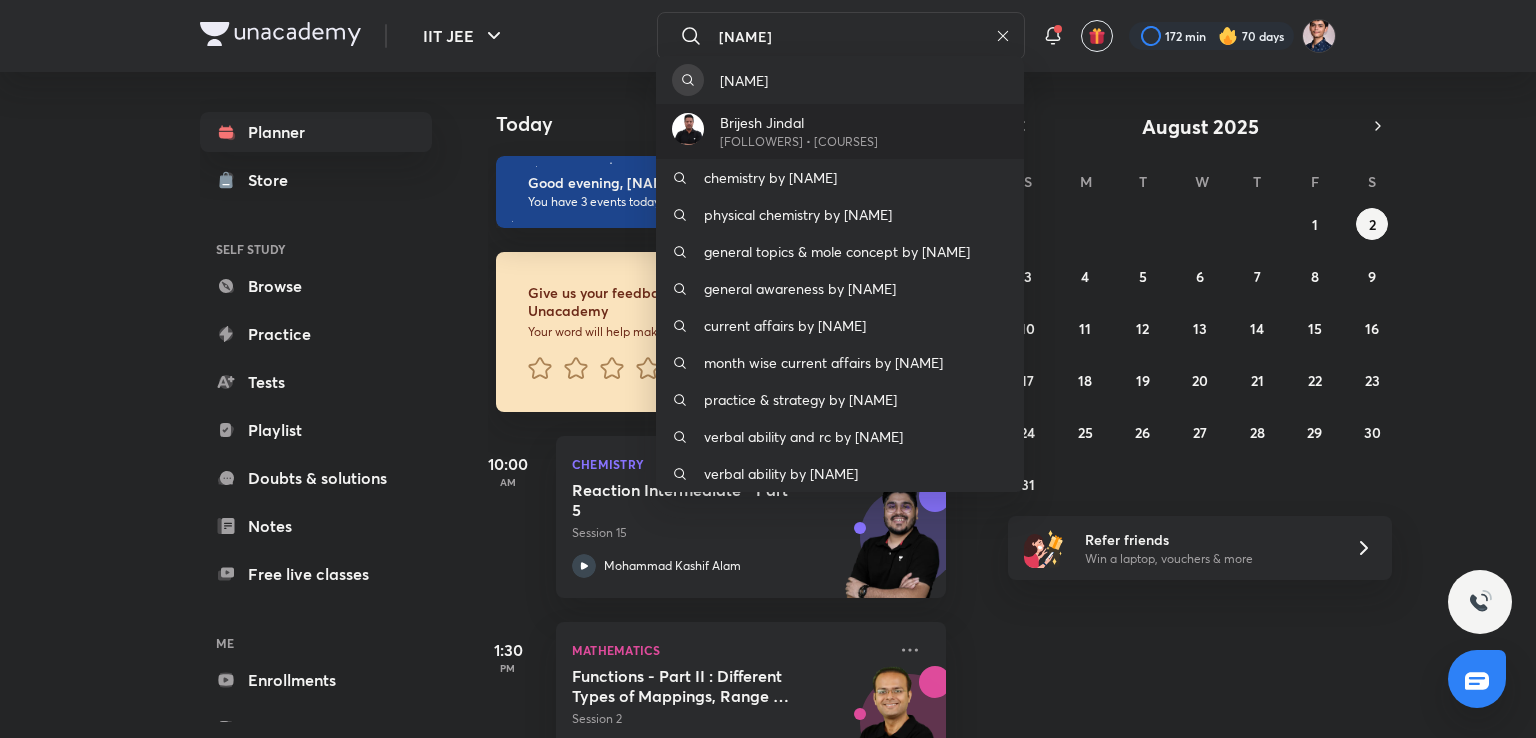 type on "[NAME]" 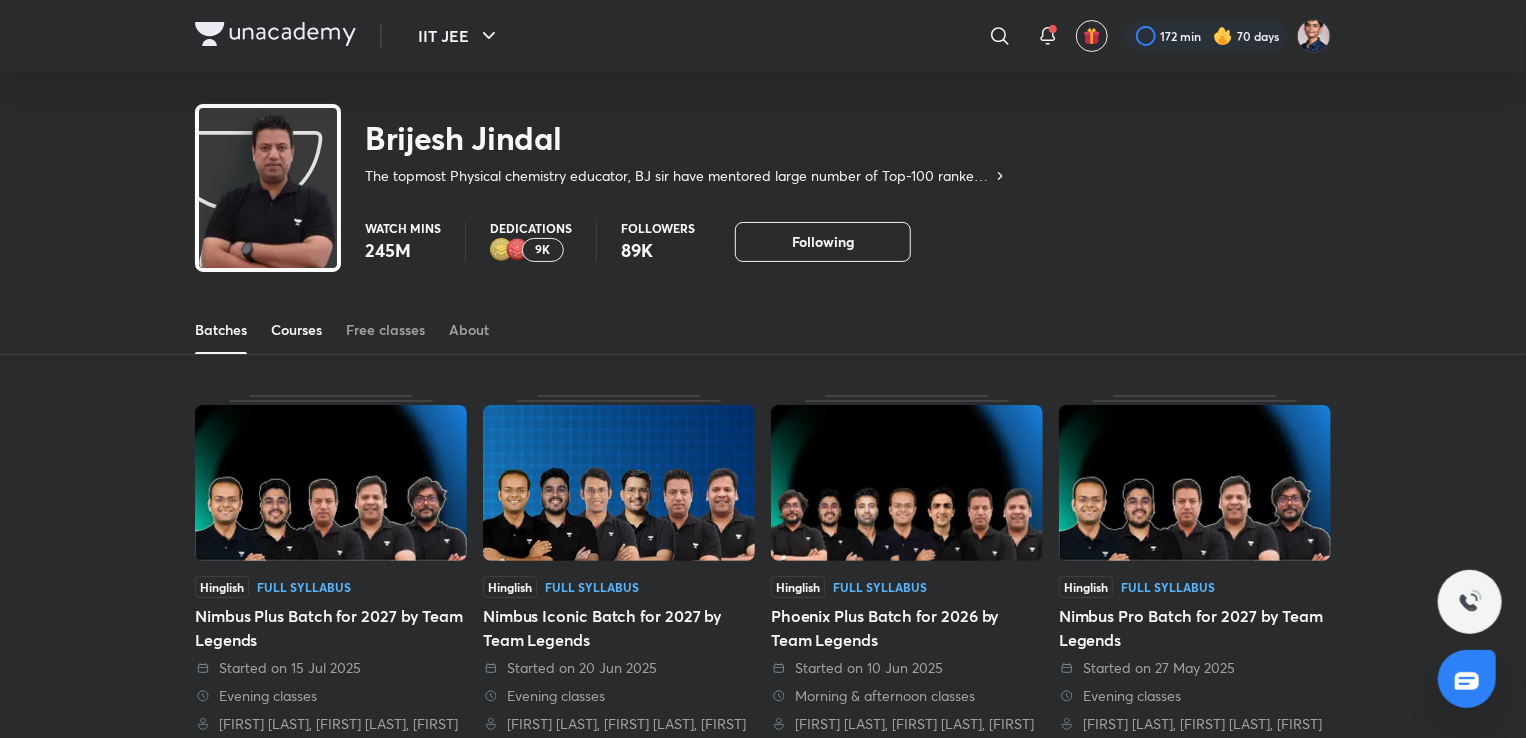 click on "Courses" at bounding box center (296, 330) 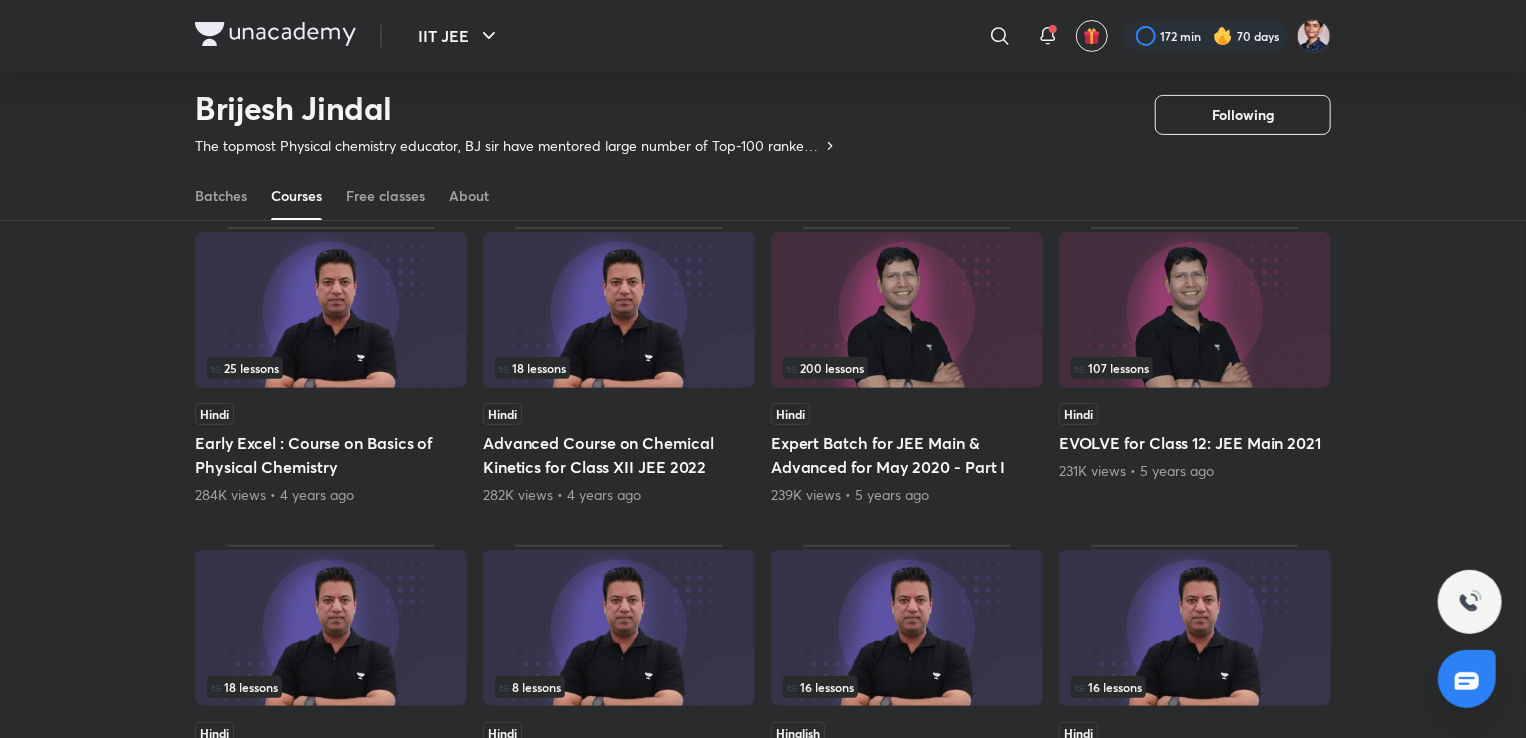 scroll, scrollTop: 116, scrollLeft: 0, axis: vertical 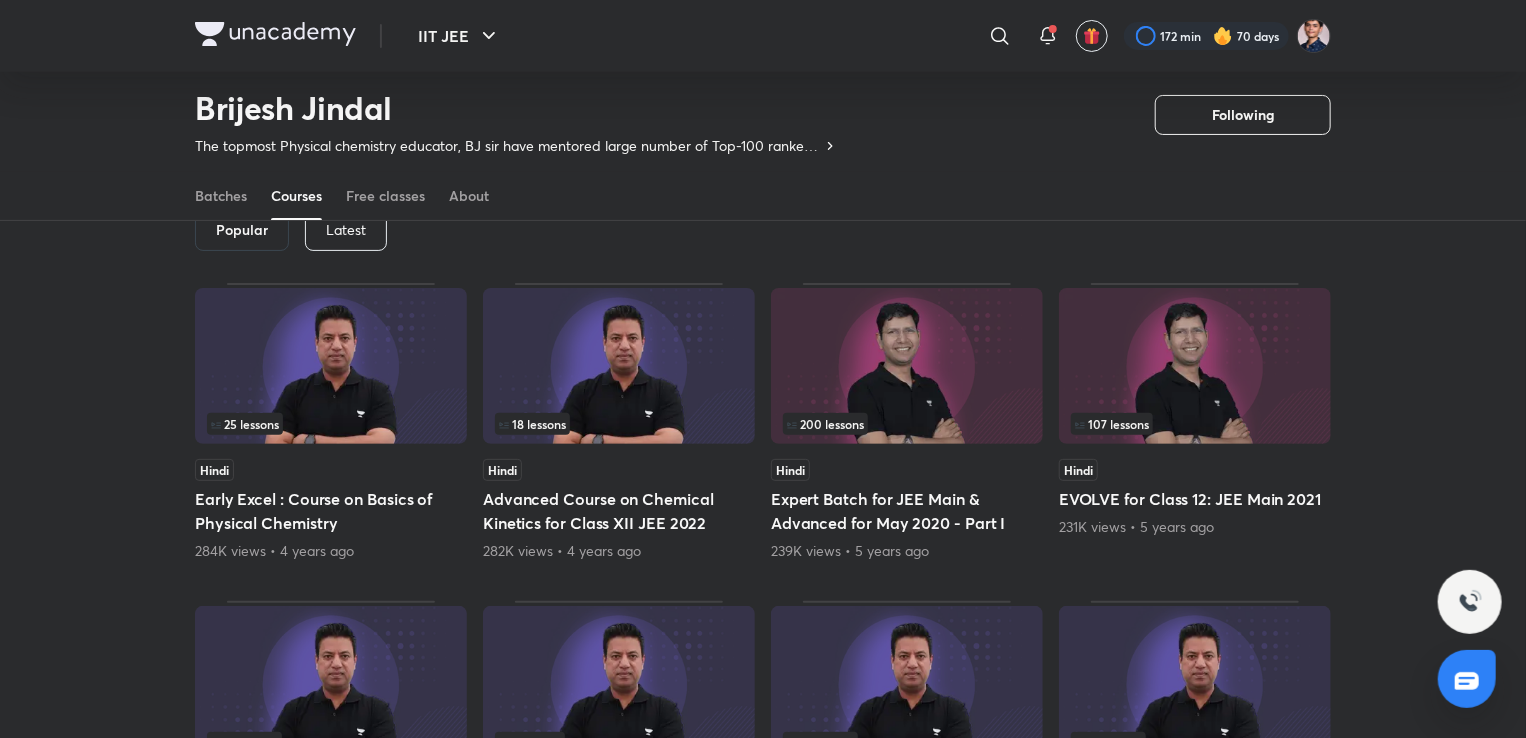 click on "Latest" at bounding box center (346, 230) 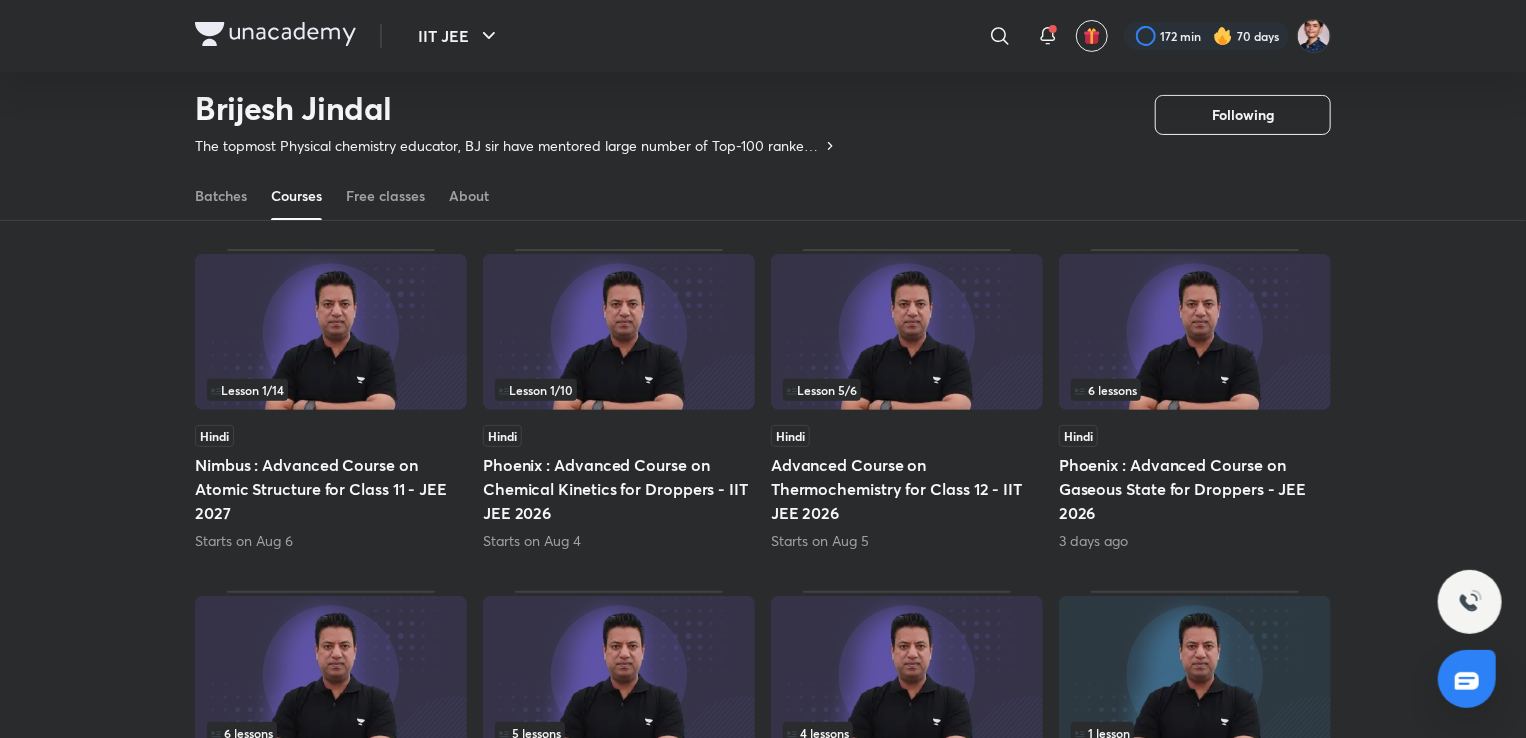 scroll, scrollTop: 170, scrollLeft: 0, axis: vertical 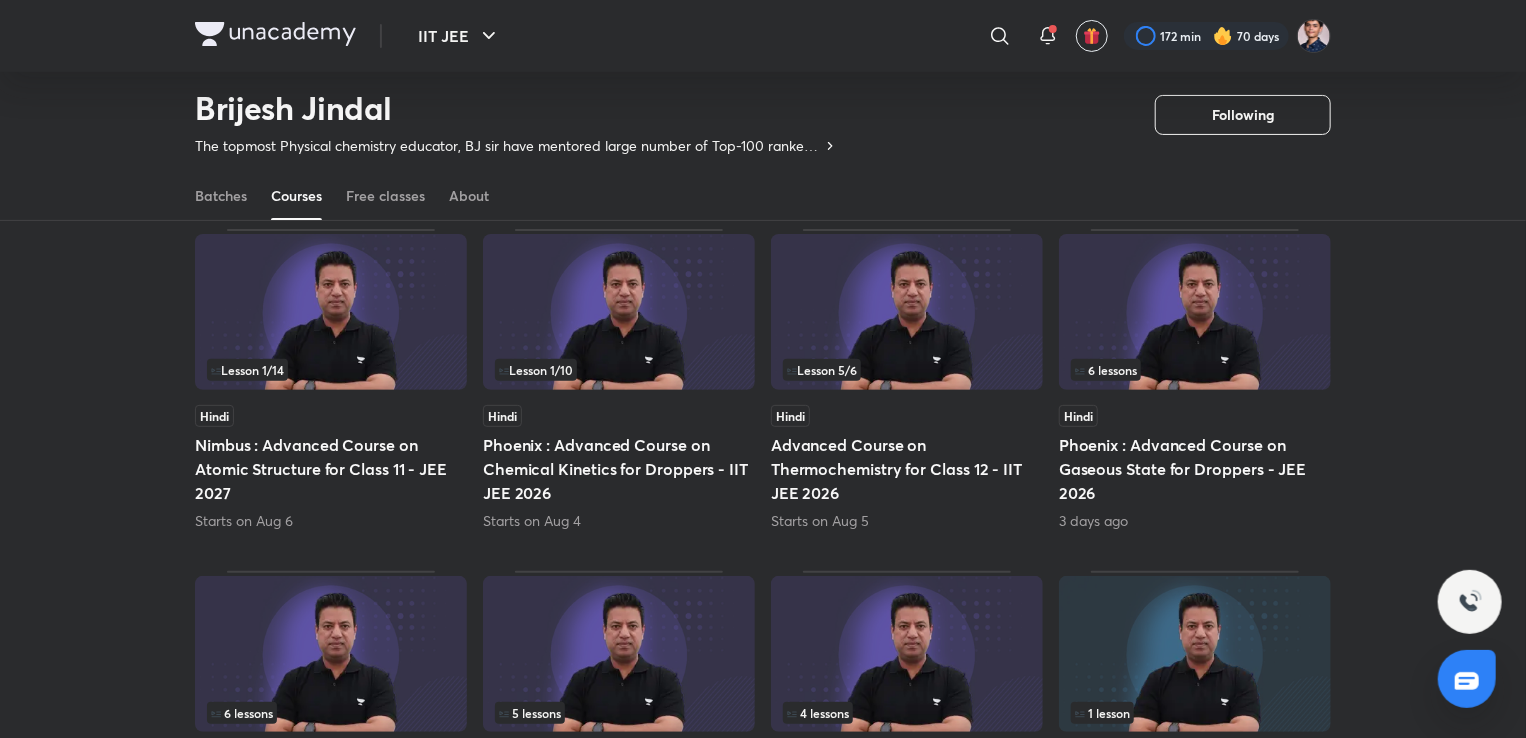 click at bounding box center (619, 312) 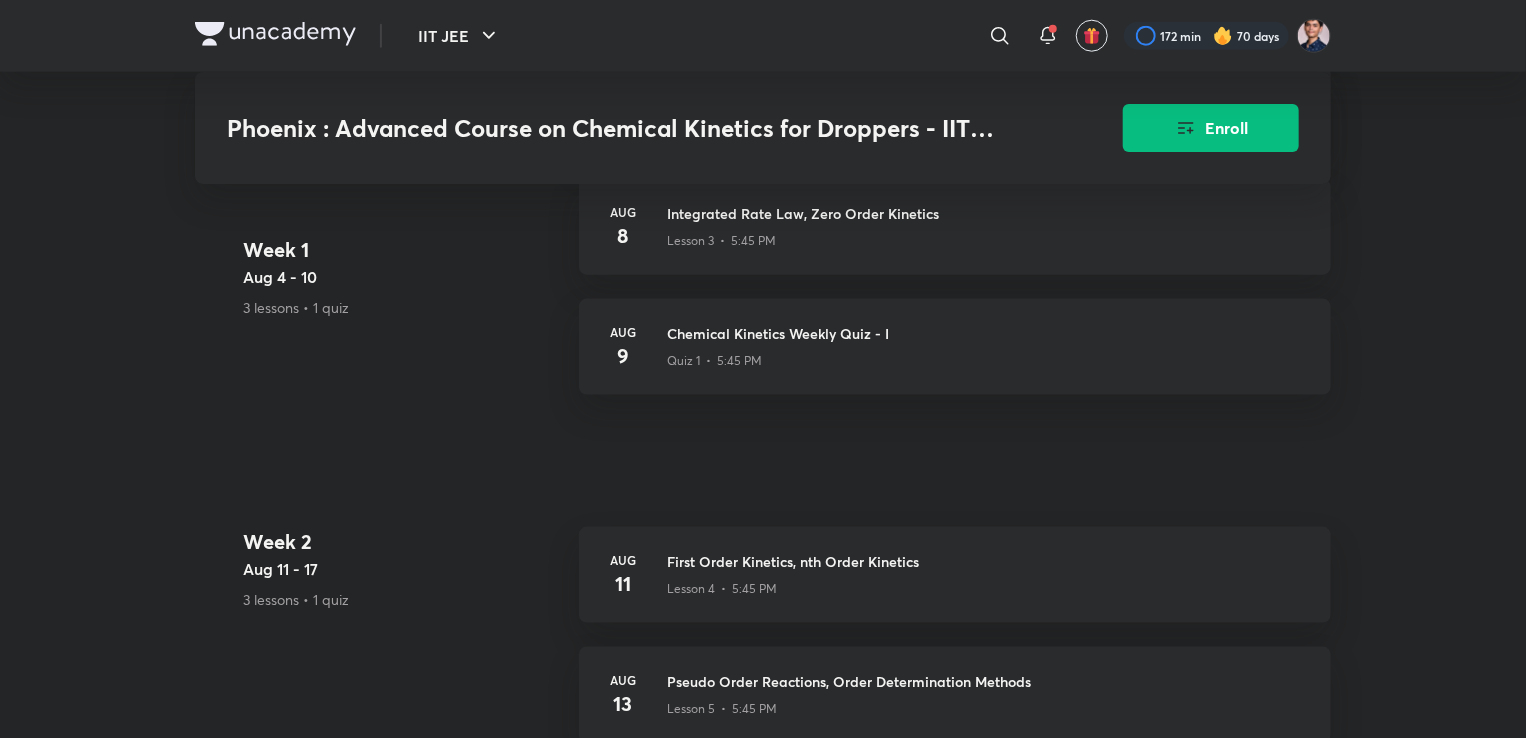 scroll, scrollTop: 1155, scrollLeft: 0, axis: vertical 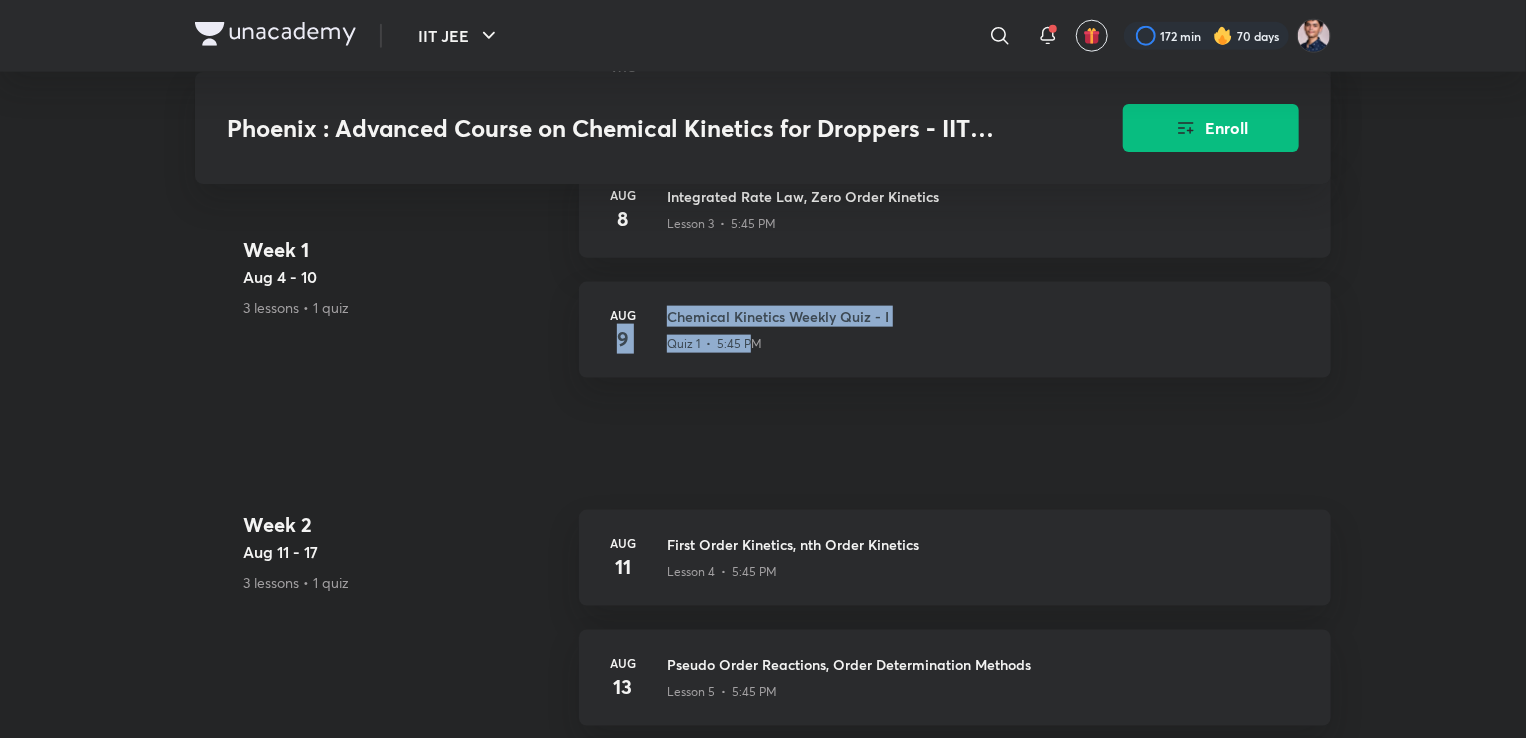 drag, startPoint x: 572, startPoint y: 348, endPoint x: 753, endPoint y: 419, distance: 194.42737 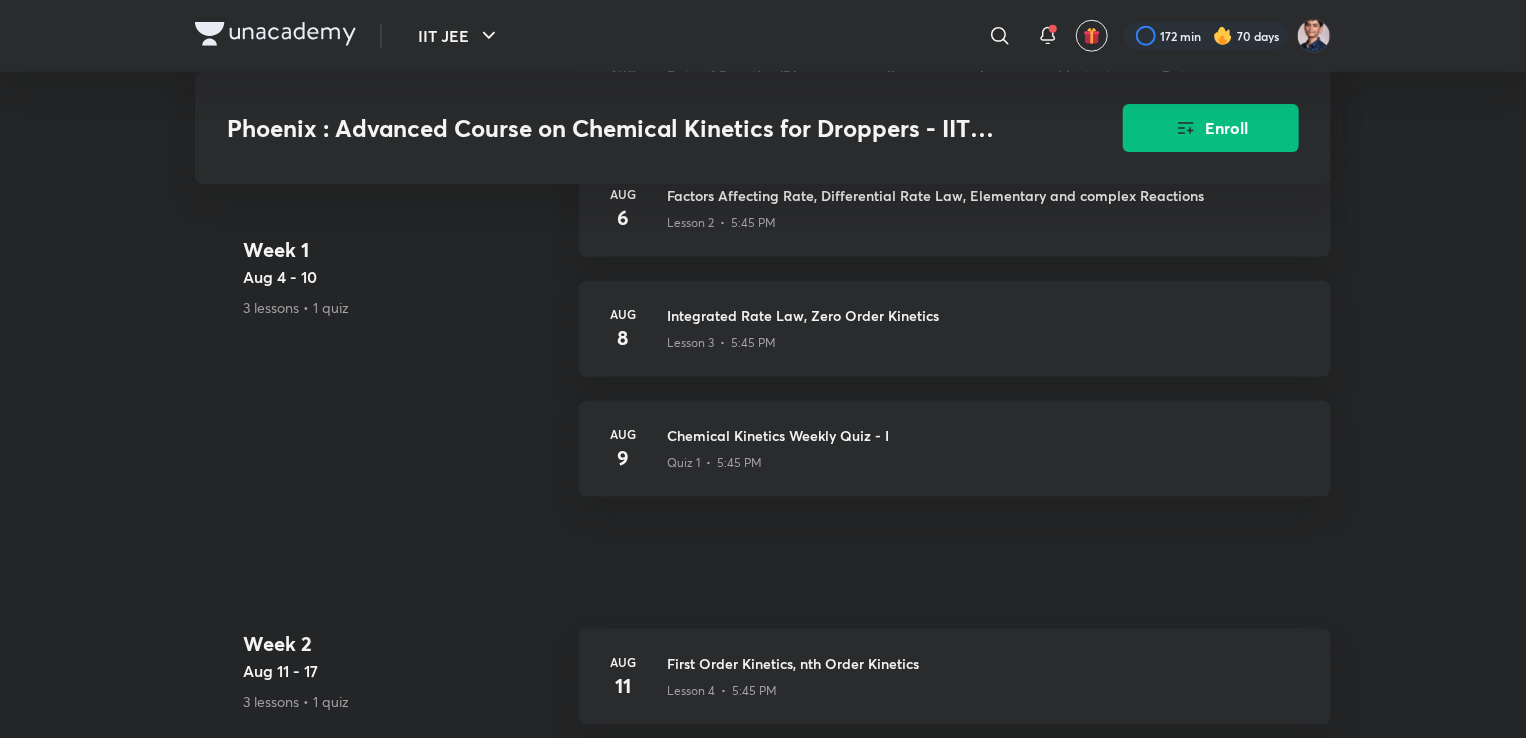 scroll, scrollTop: 1048, scrollLeft: 0, axis: vertical 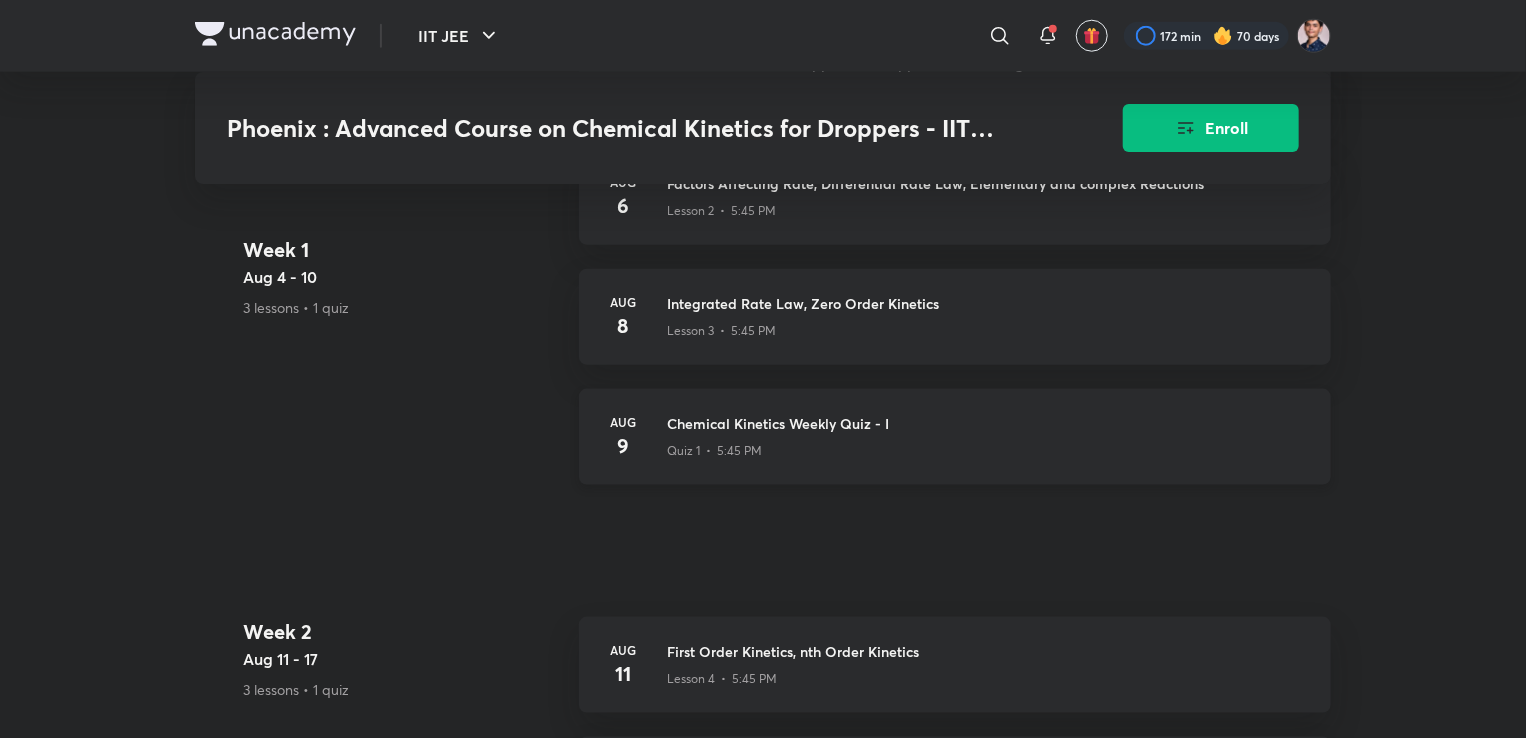 click on "Chemical Kinetics Weekly Quiz - I" at bounding box center [987, 423] 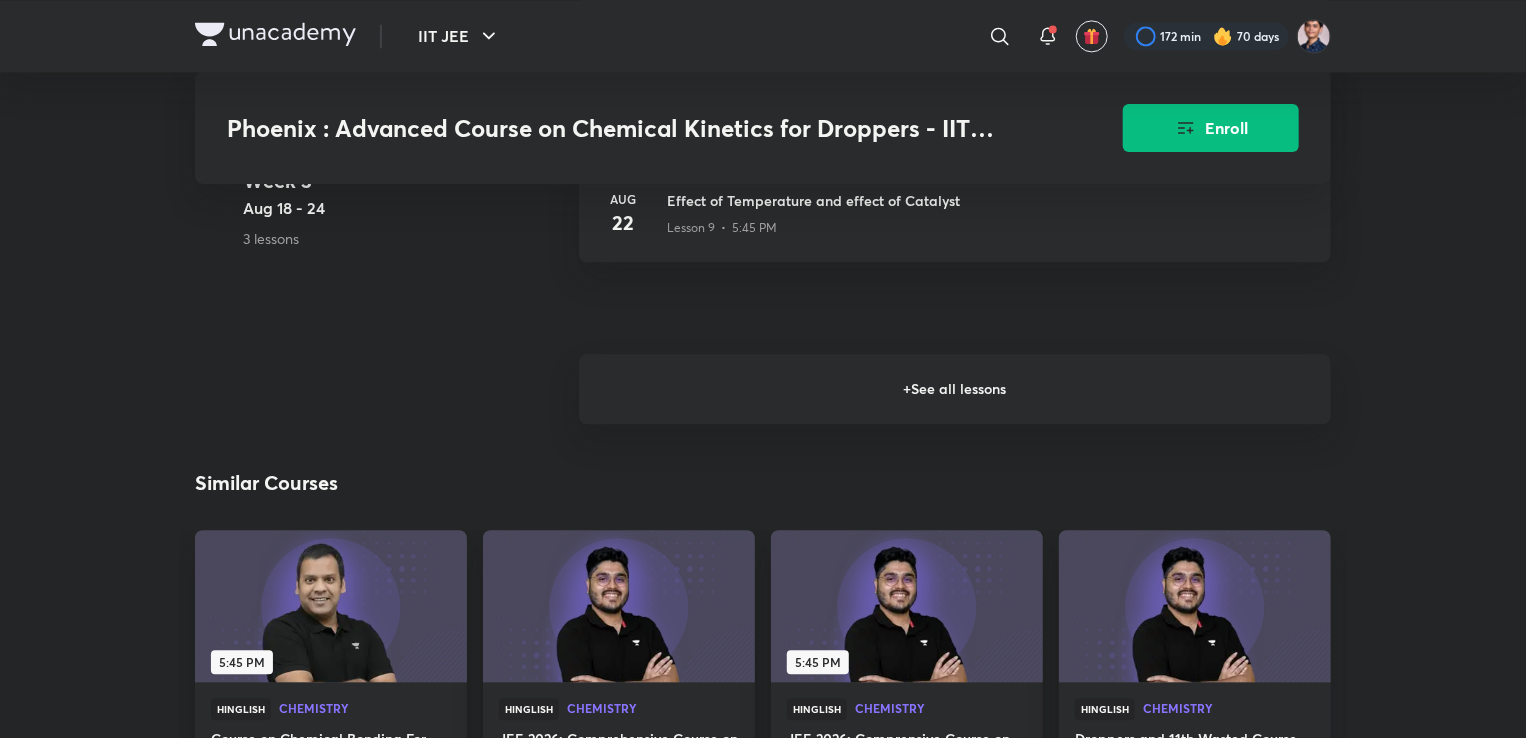 scroll, scrollTop: 2332, scrollLeft: 0, axis: vertical 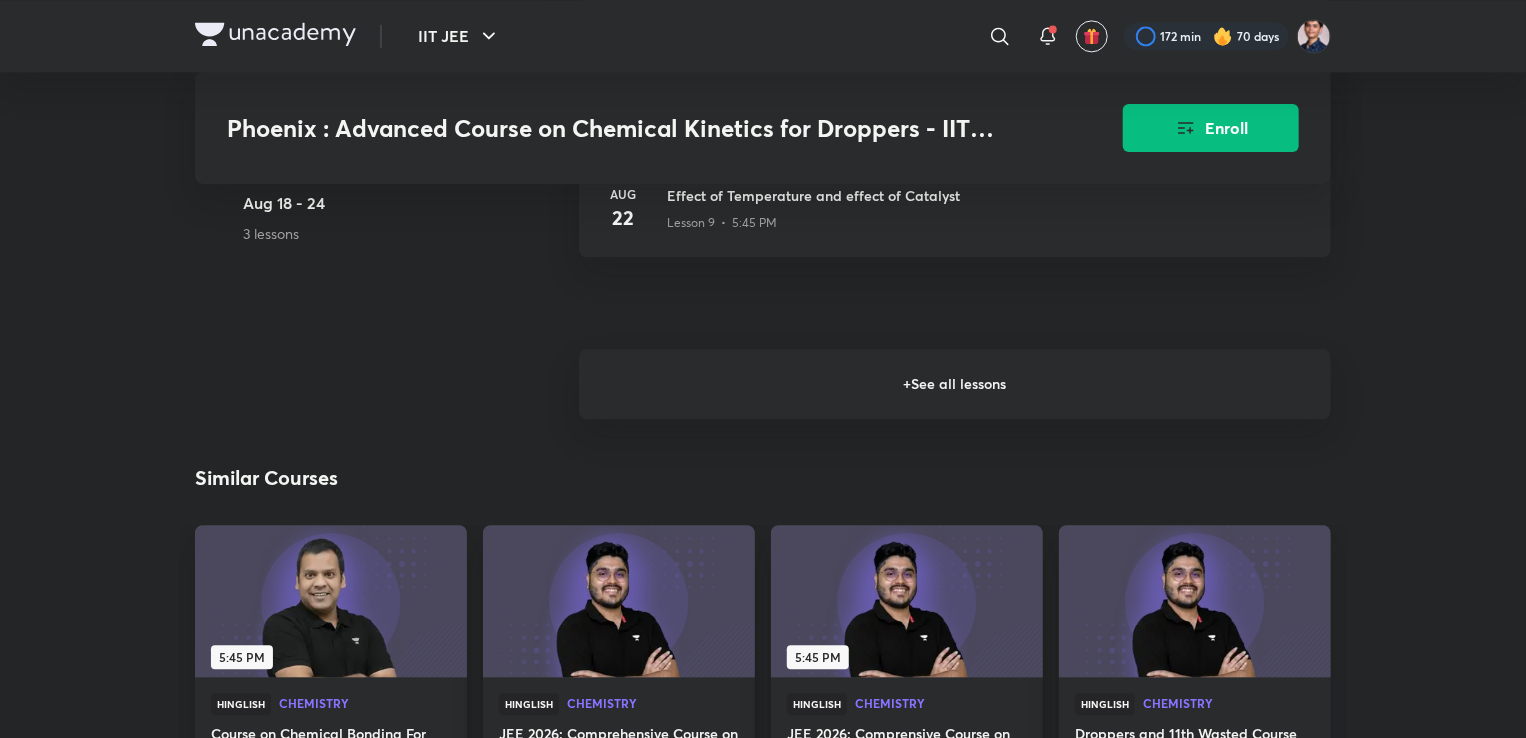 click on "+  See all lessons" at bounding box center [955, 384] 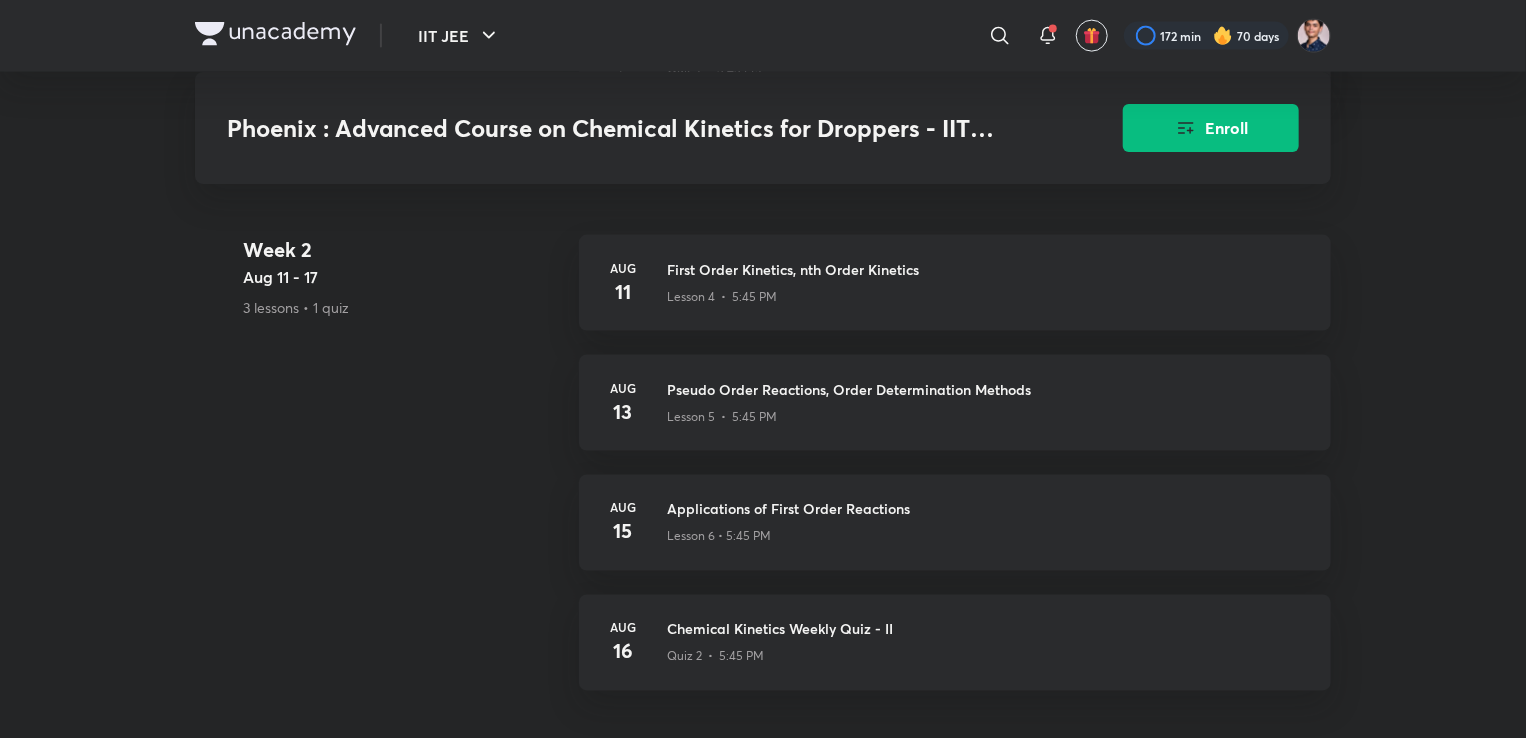 scroll, scrollTop: 1214, scrollLeft: 0, axis: vertical 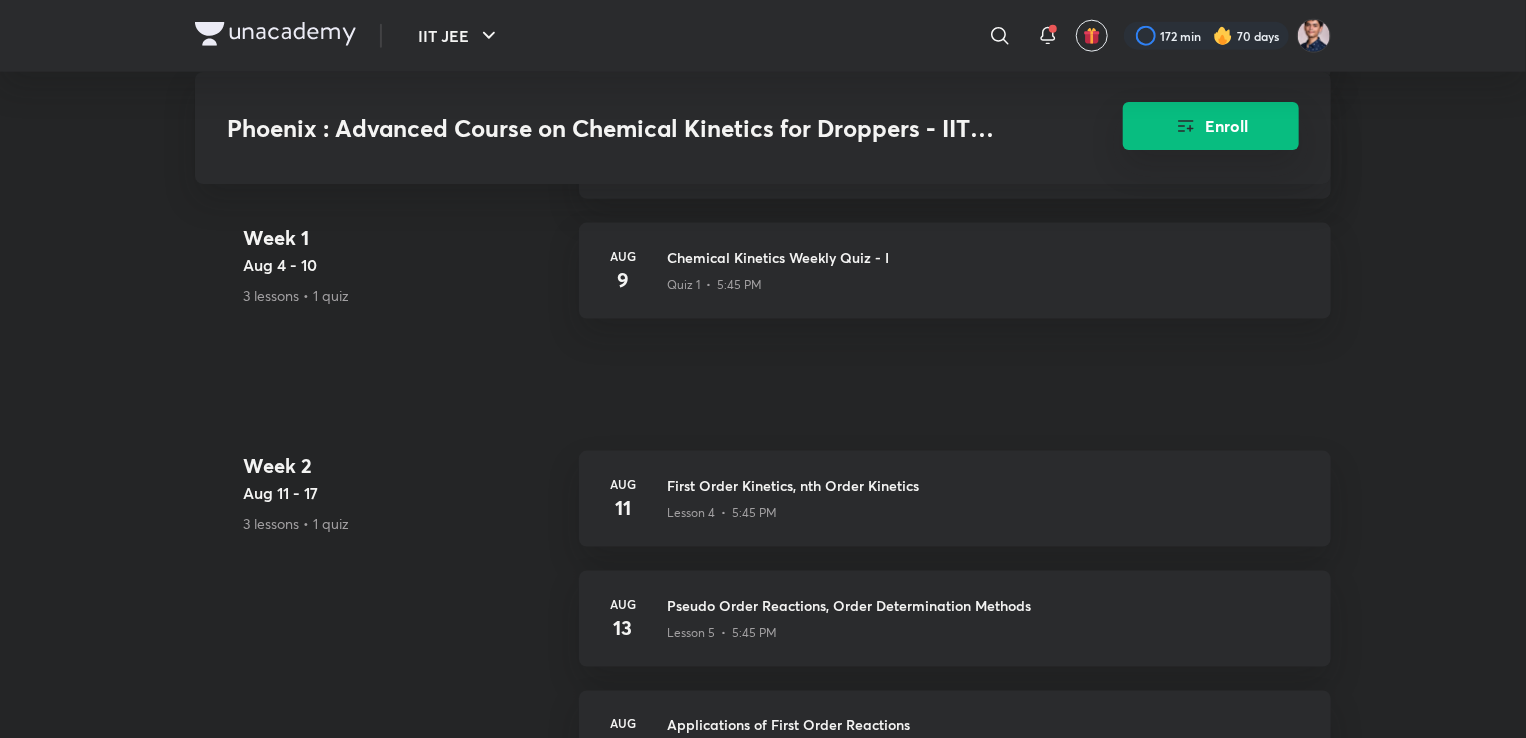 click on "Enroll" at bounding box center (1211, 126) 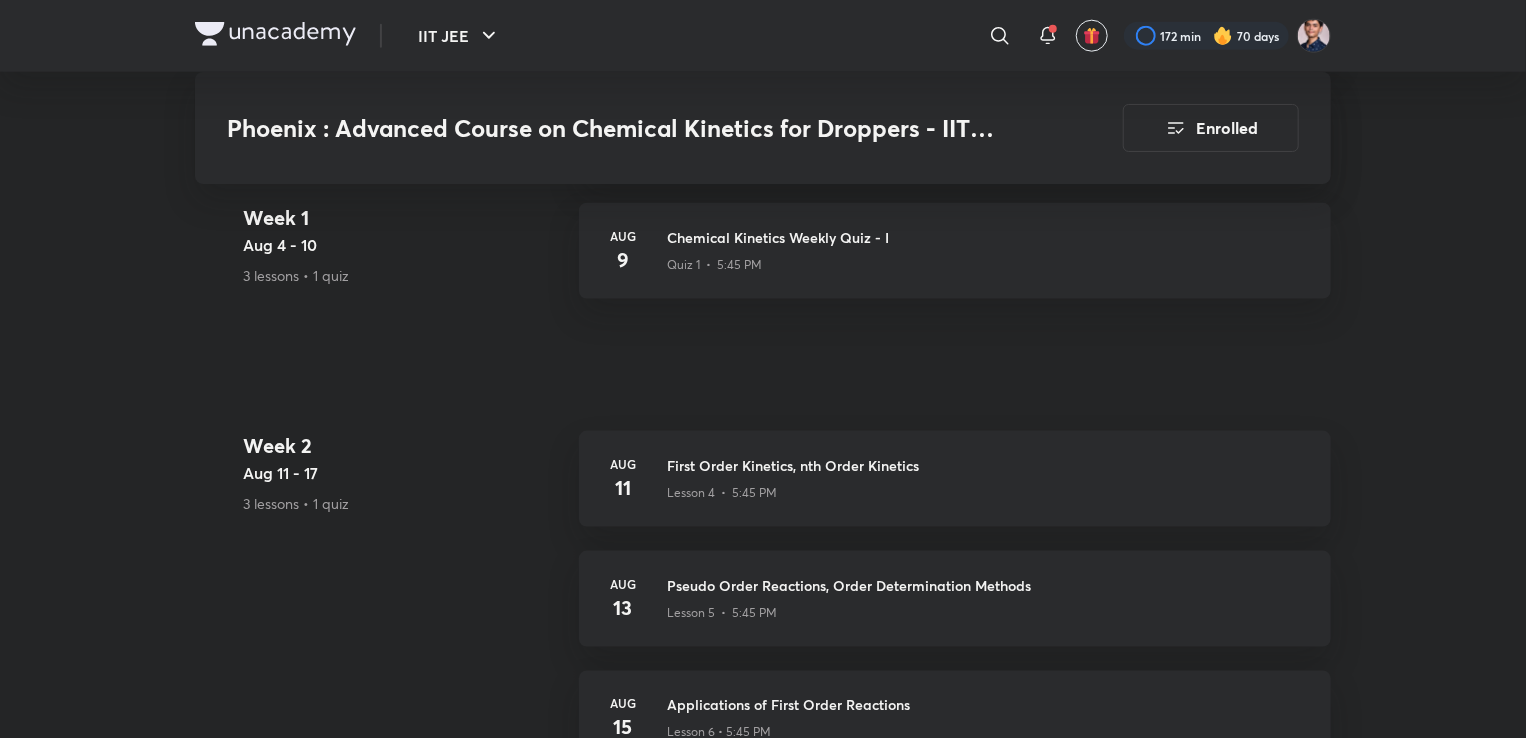 scroll, scrollTop: 1194, scrollLeft: 0, axis: vertical 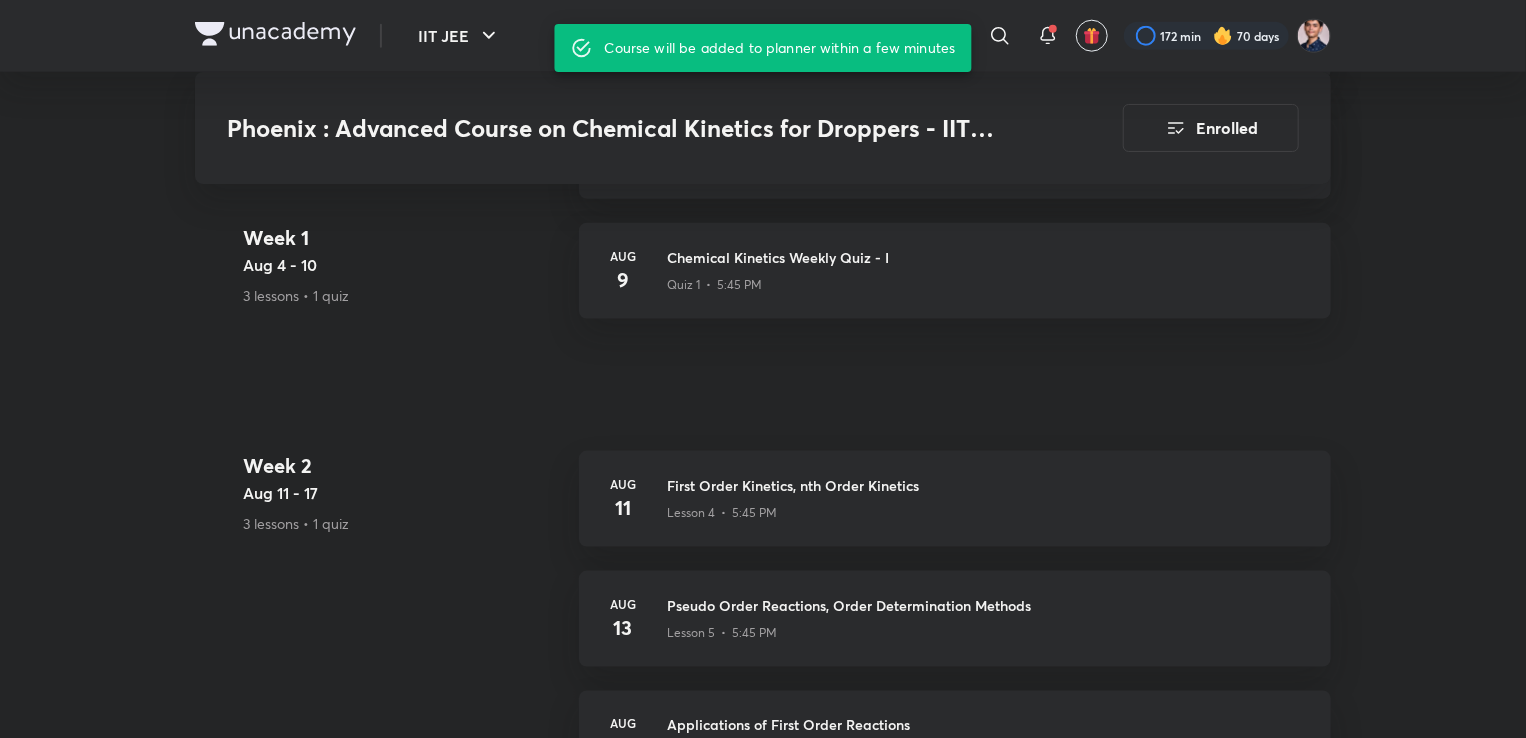 type 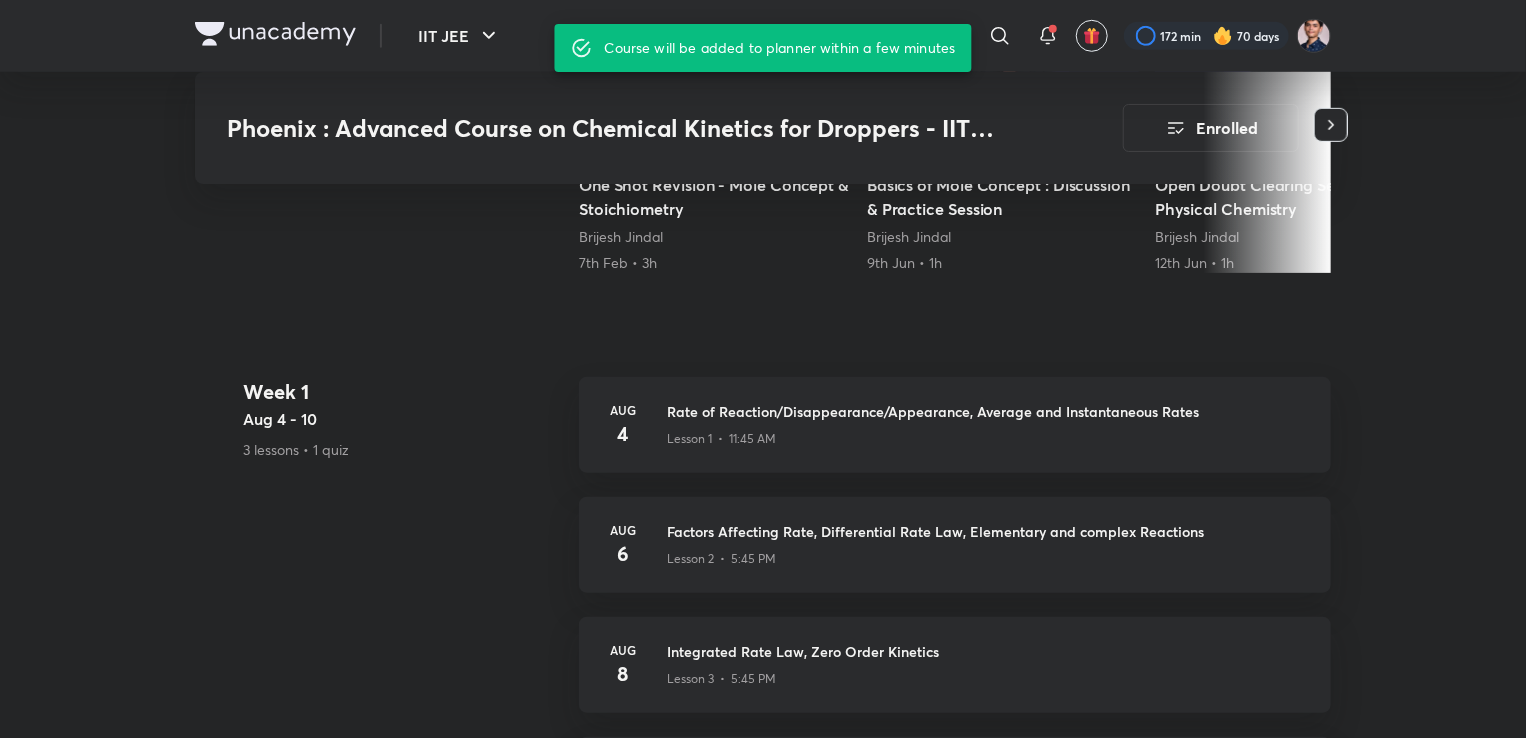 scroll, scrollTop: 682, scrollLeft: 0, axis: vertical 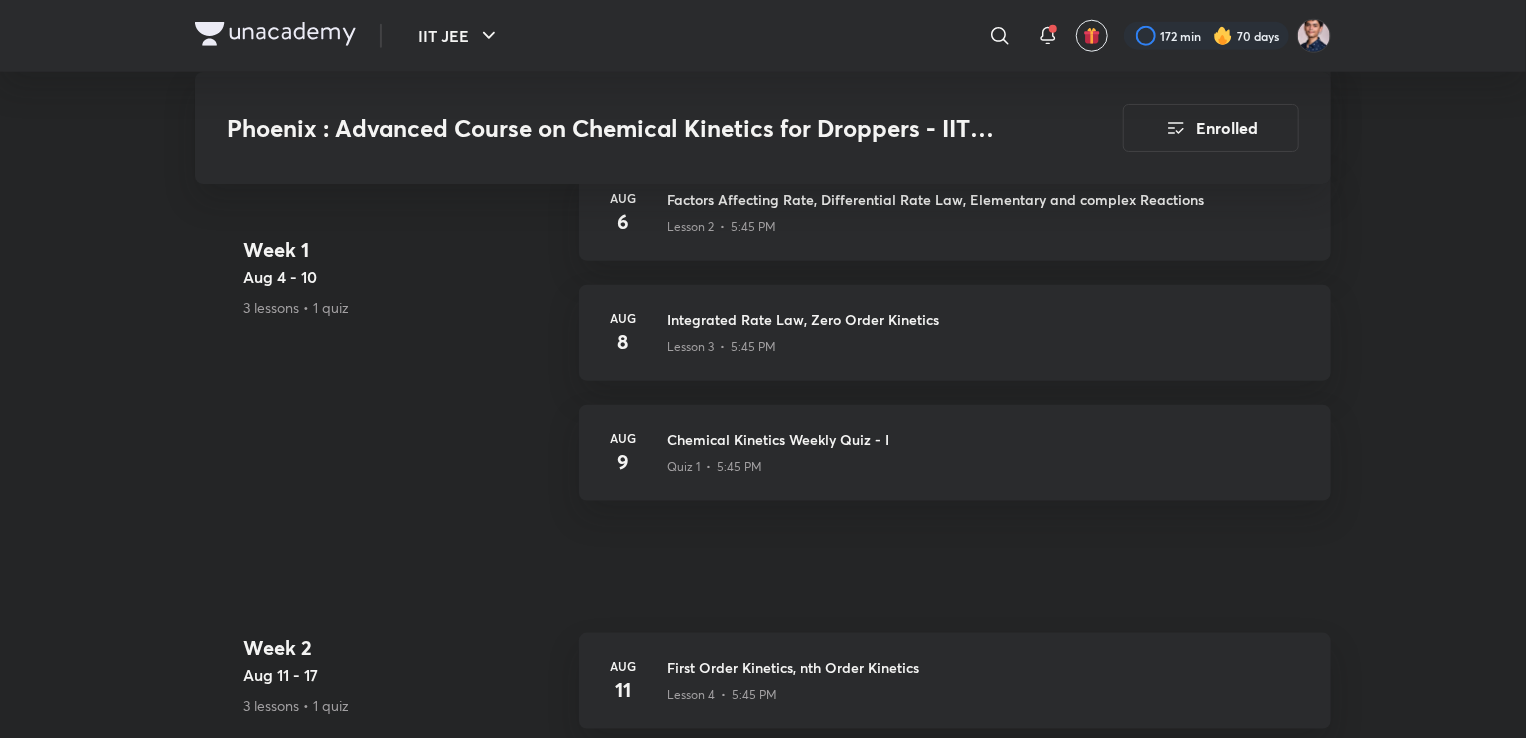 drag, startPoint x: 453, startPoint y: 497, endPoint x: 411, endPoint y: 494, distance: 42.107006 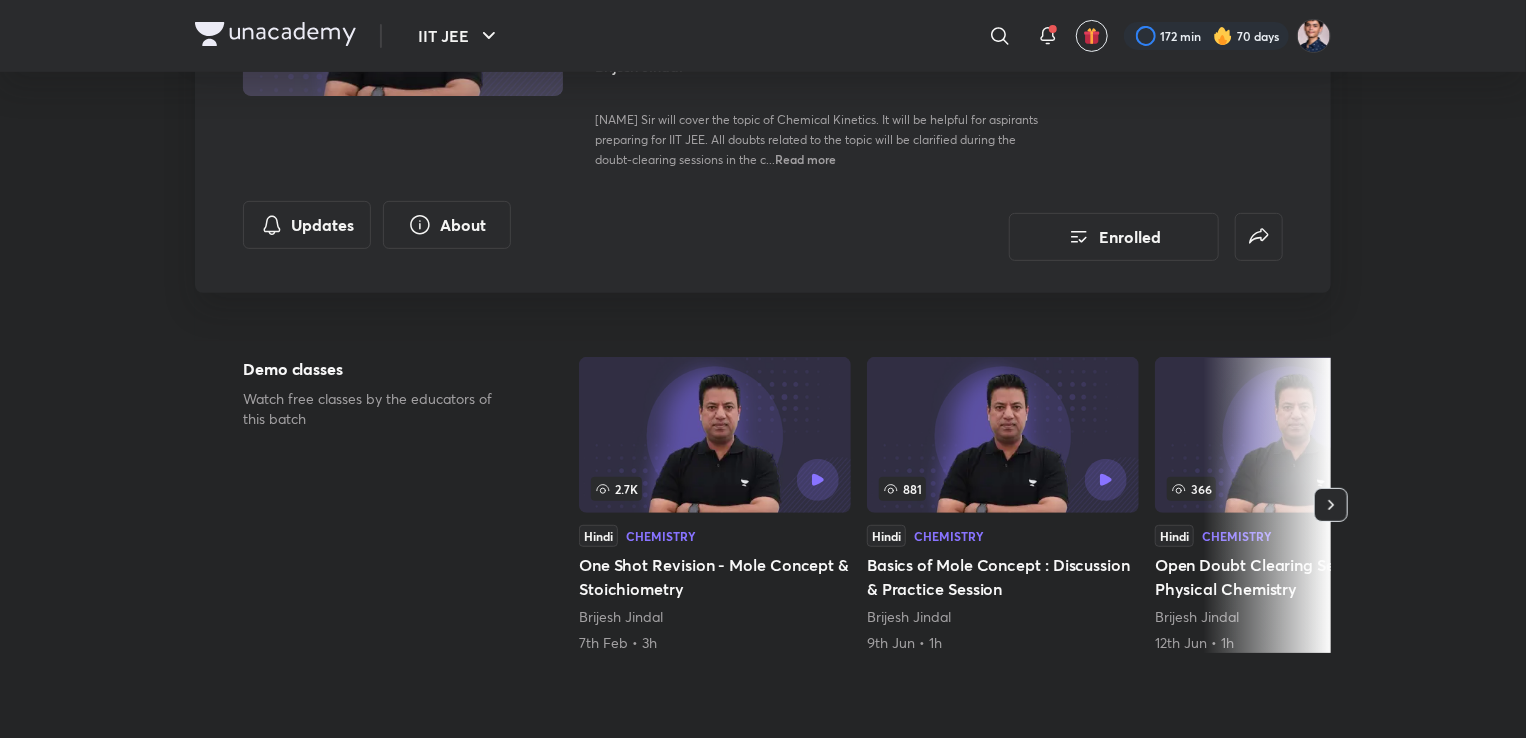 scroll, scrollTop: 304, scrollLeft: 0, axis: vertical 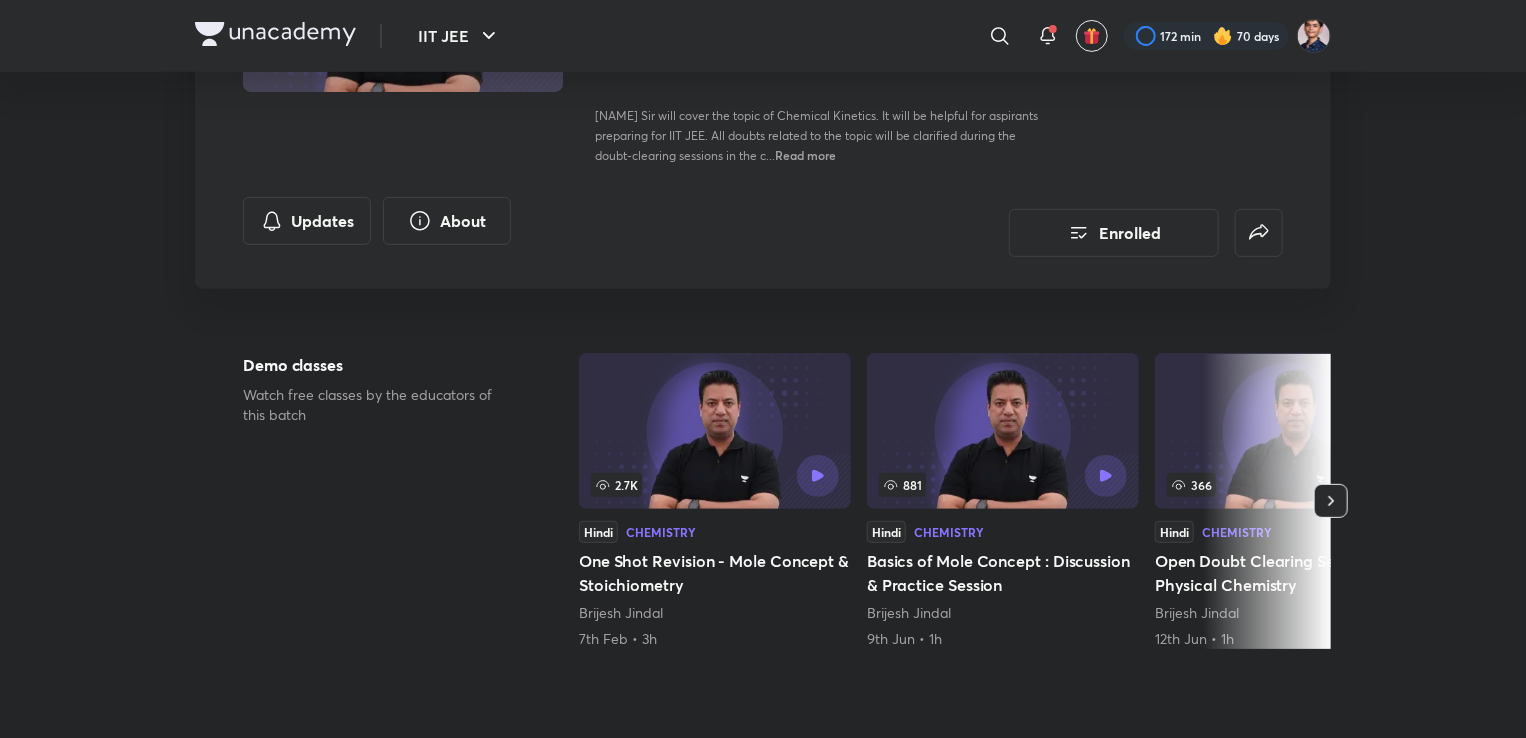 click on "Phoenix : Advanced Course on Chemical Kinetics for Droppers - IIT JEE 2026 Enrolled IIT JEE Plus Syllabus Chemistry Hindi Phoenix : Advanced Course on Chemical Kinetics for Droppers - IIT JEE 2026 [NAME] [NAME] Sir will cover the topic of Chemical Kinetics. It will be helpful for aspirants preparing for IIT JEE. All doubts related to the topic will be clarified during the doubt-clearing sessions in the c... Read more Updates About Enrolled" at bounding box center [763, 72] 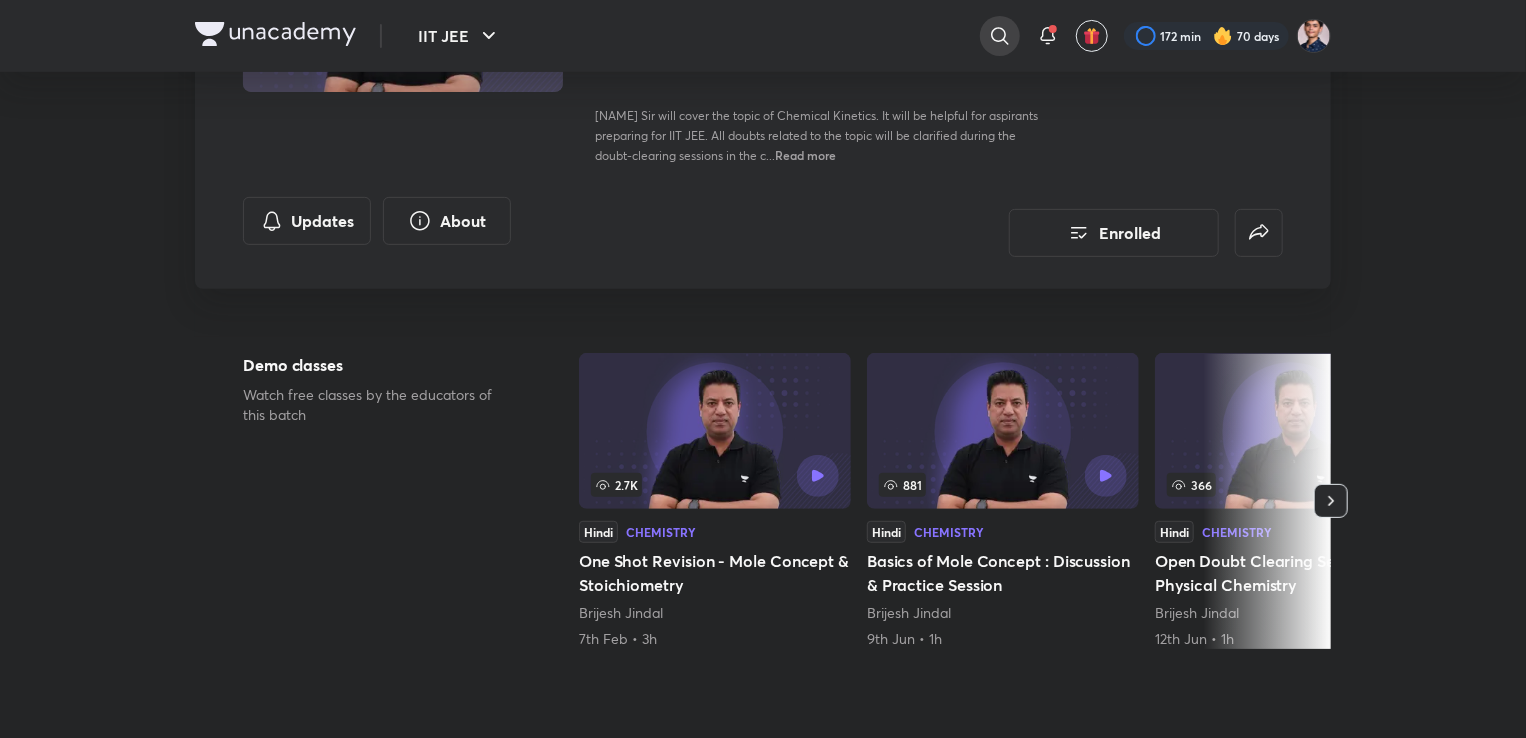 click 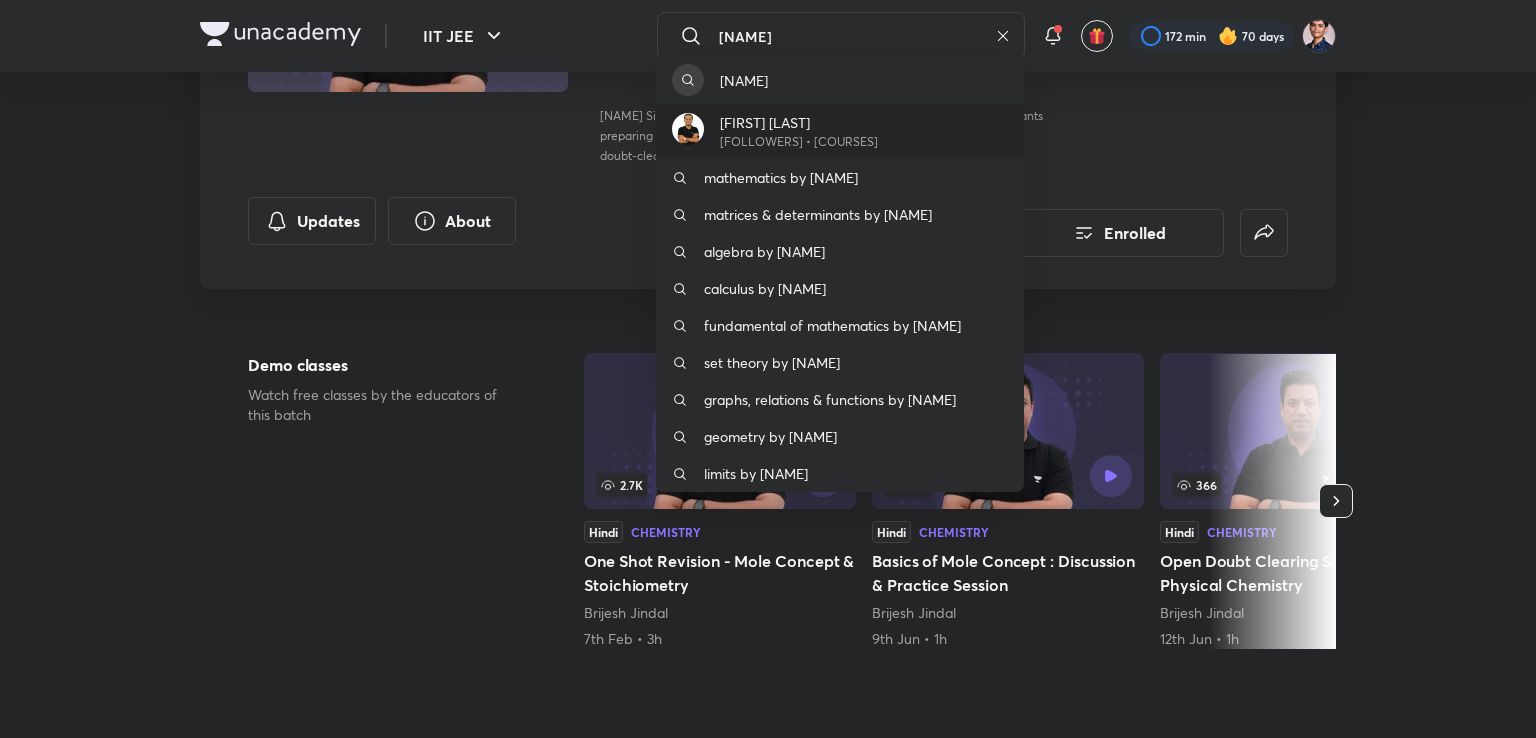 type on "[NAME]" 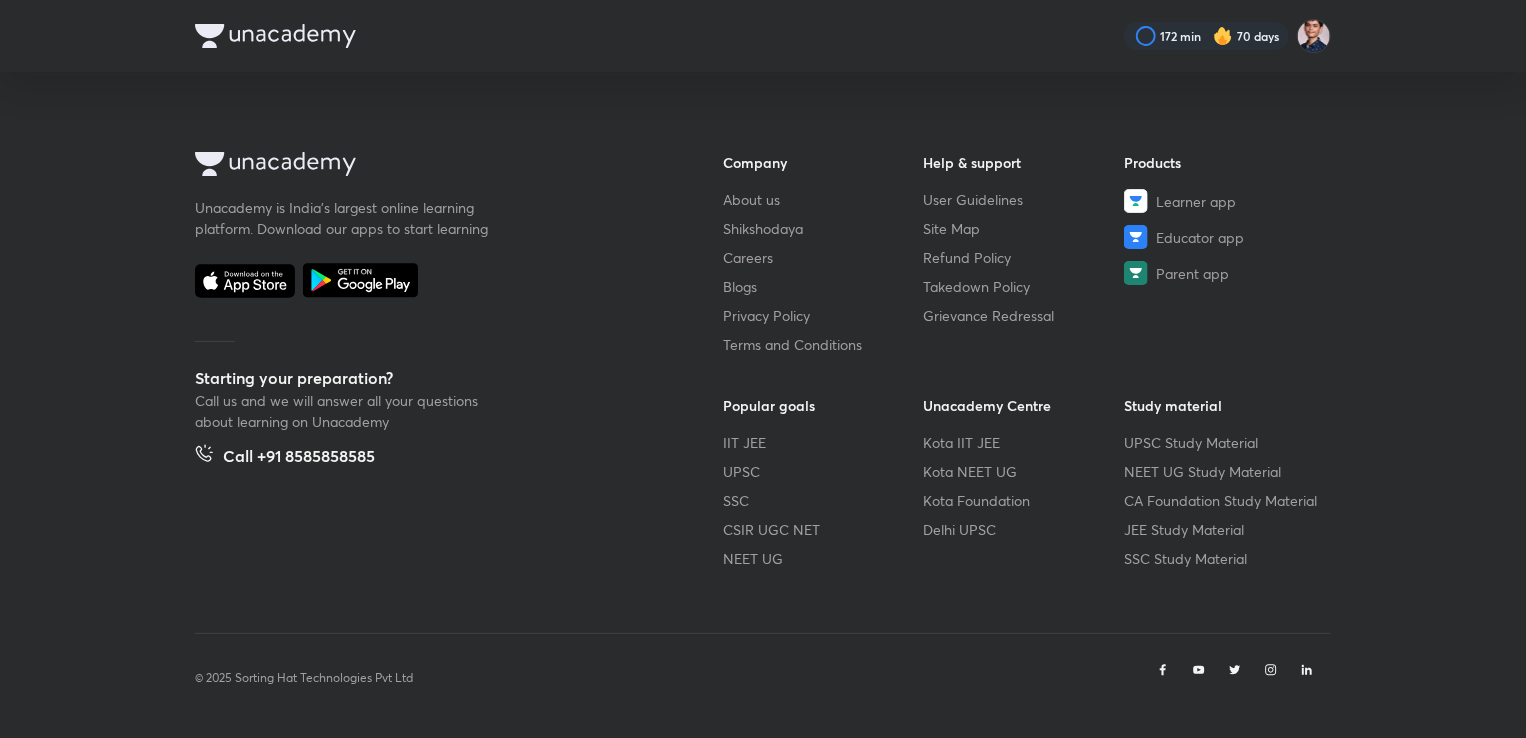 scroll, scrollTop: 0, scrollLeft: 0, axis: both 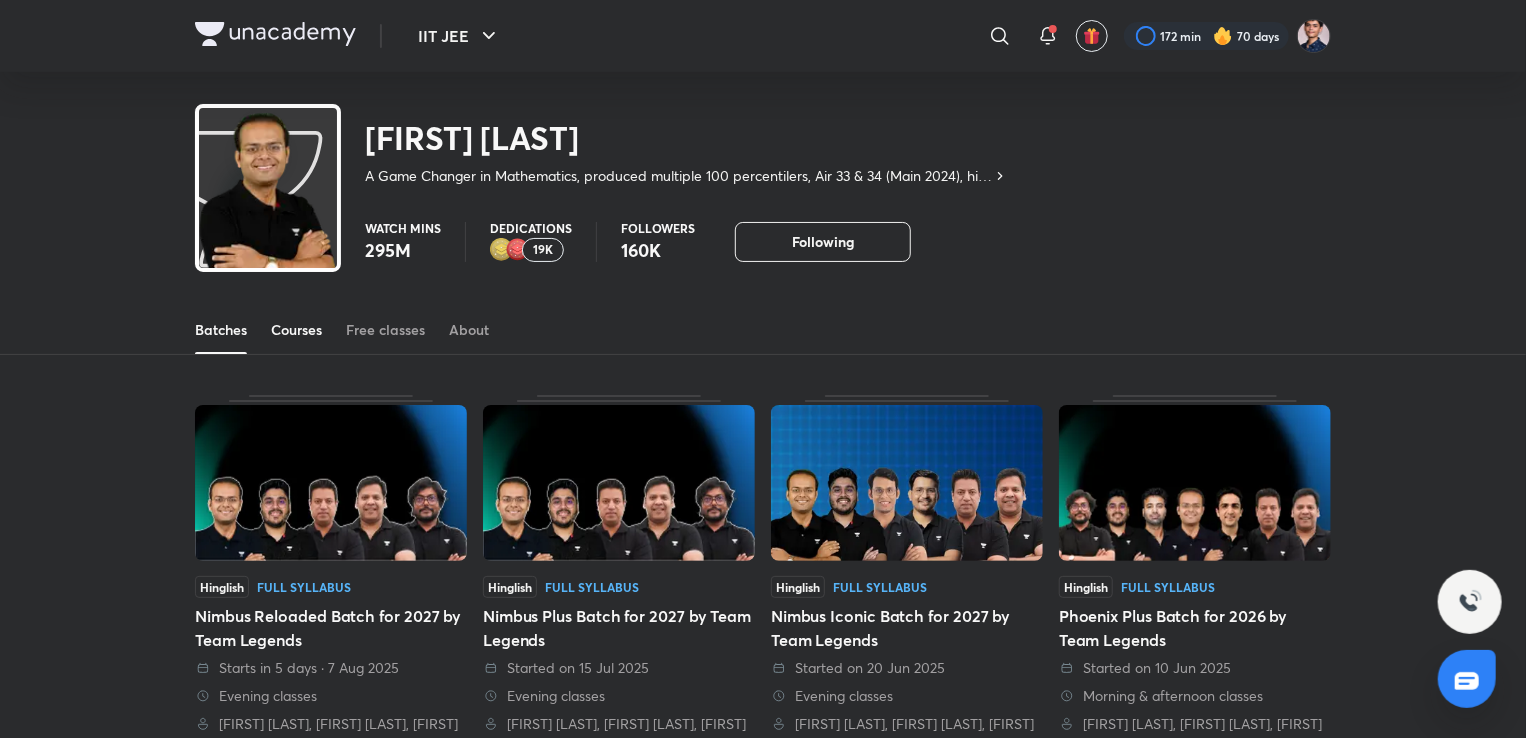 click at bounding box center [296, 353] 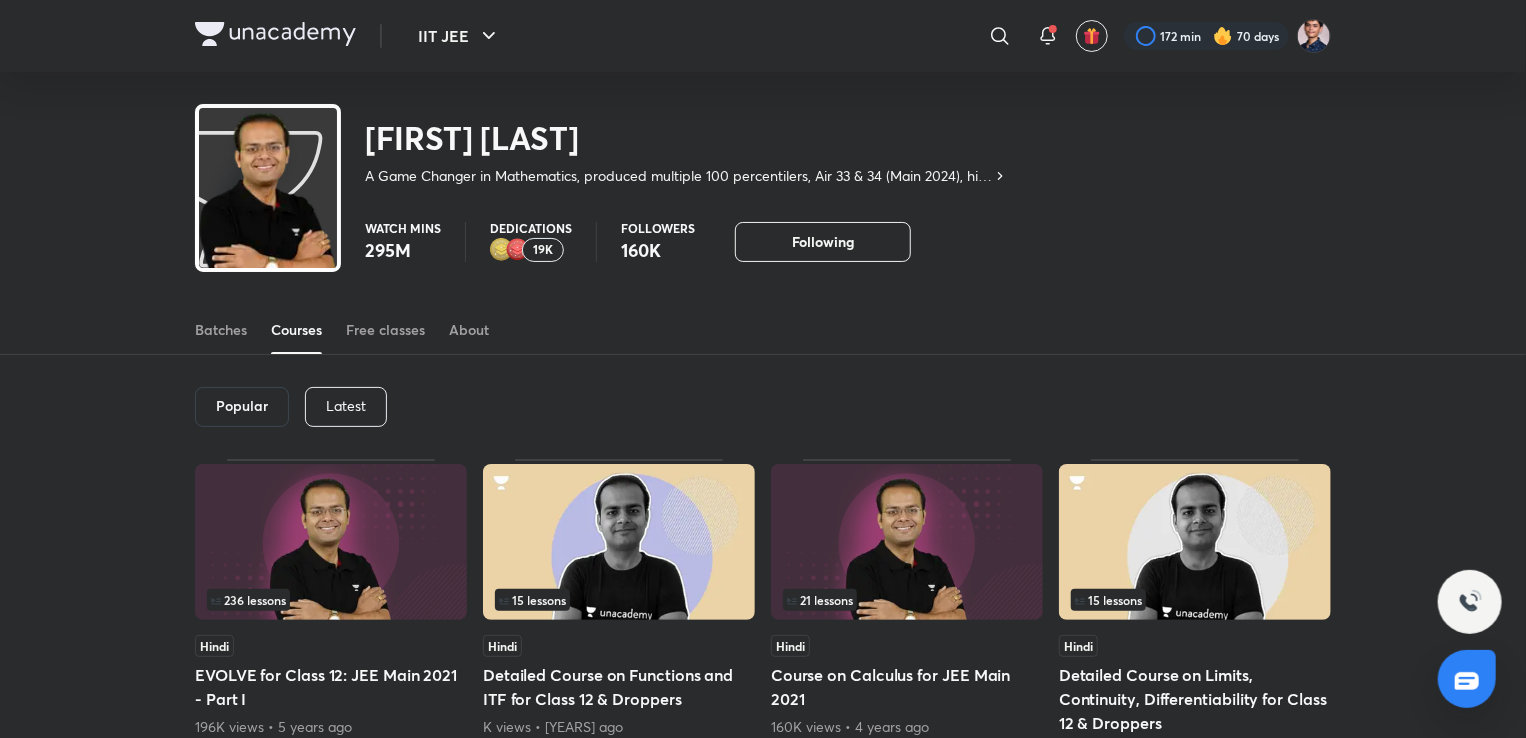 click on "Latest" at bounding box center [346, 407] 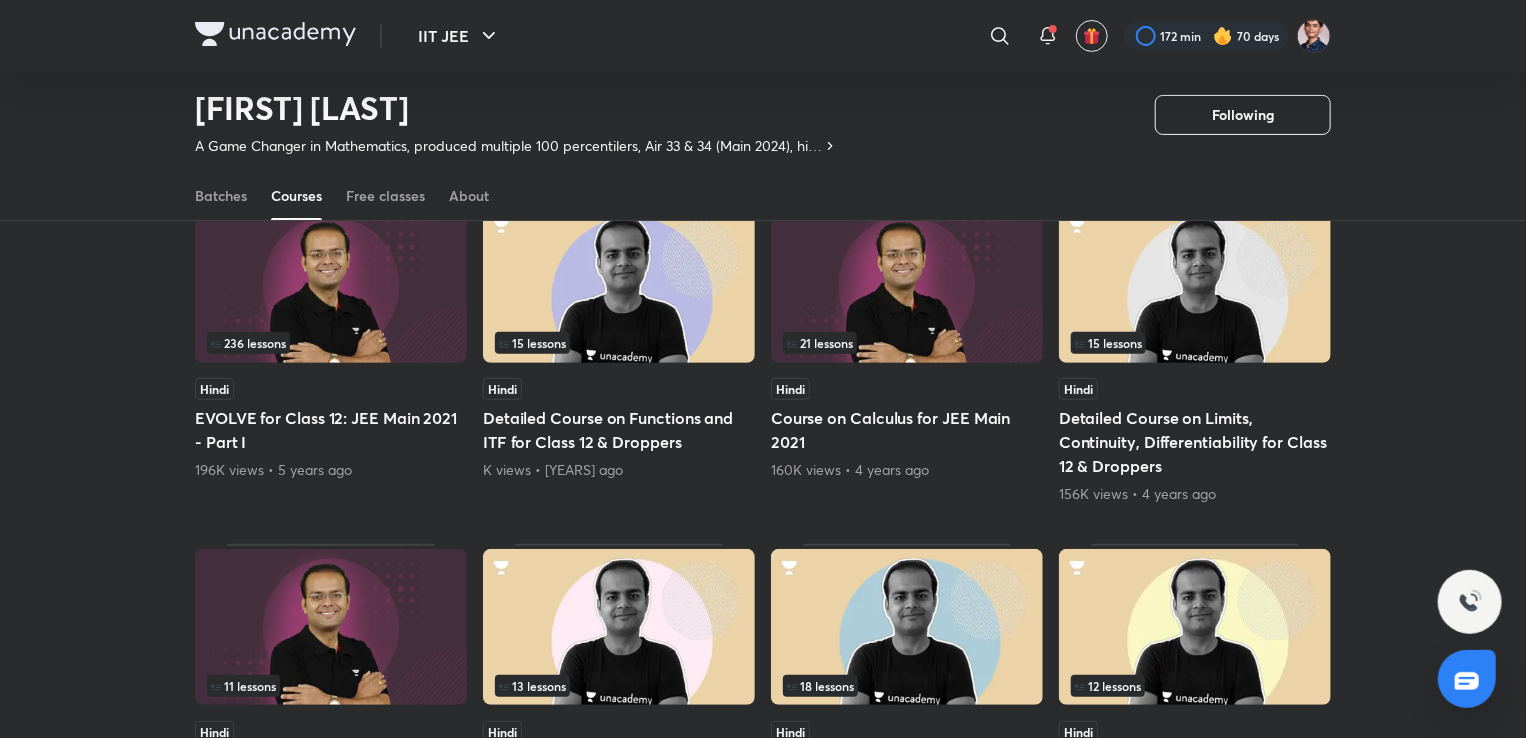 scroll, scrollTop: 200, scrollLeft: 0, axis: vertical 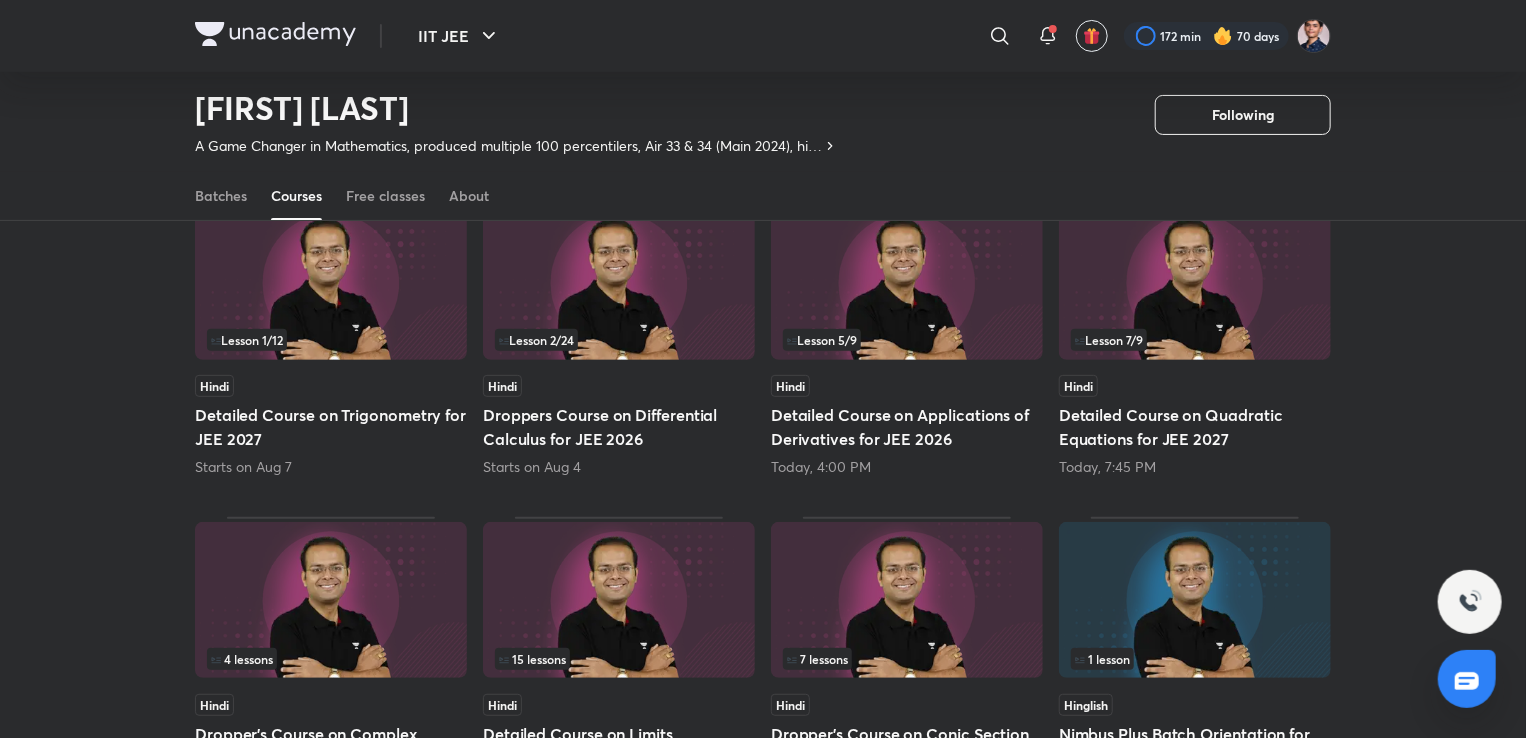 click on "Lesson   2 / 24 Hindi Droppers Course on Differential Calculus for JEE 2026 Starts on Aug 4" at bounding box center [619, 338] 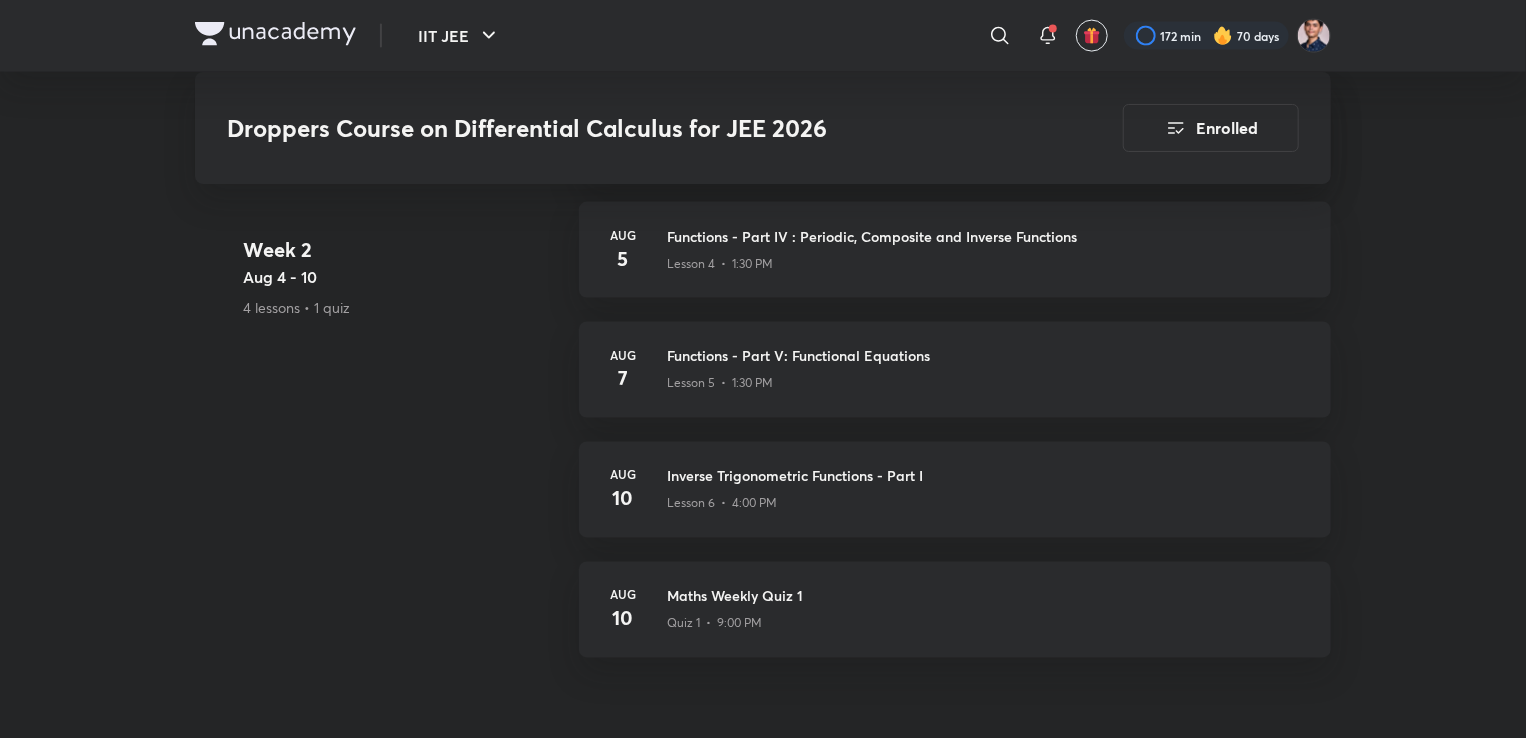 scroll, scrollTop: 1550, scrollLeft: 0, axis: vertical 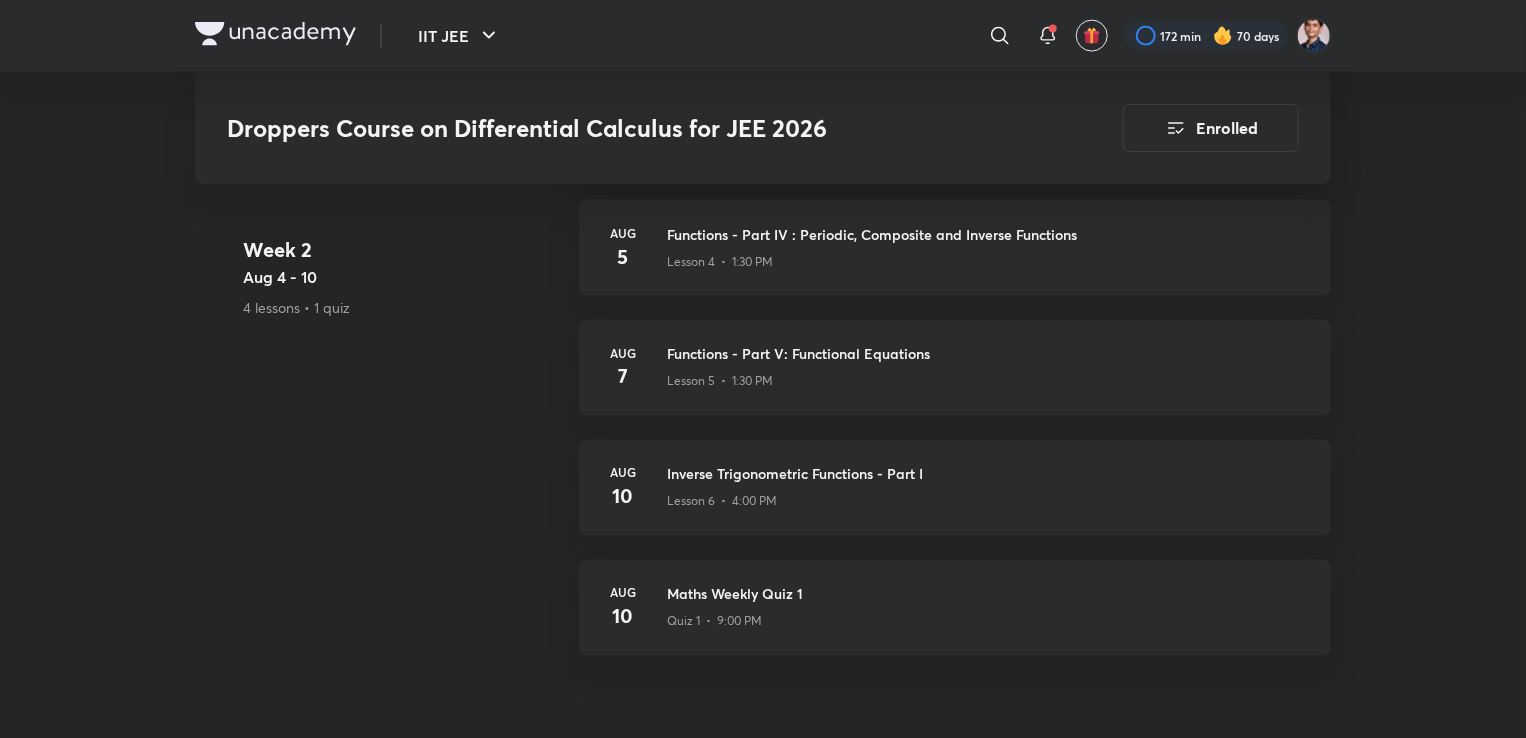 drag, startPoint x: 552, startPoint y: 644, endPoint x: 444, endPoint y: 648, distance: 108.07405 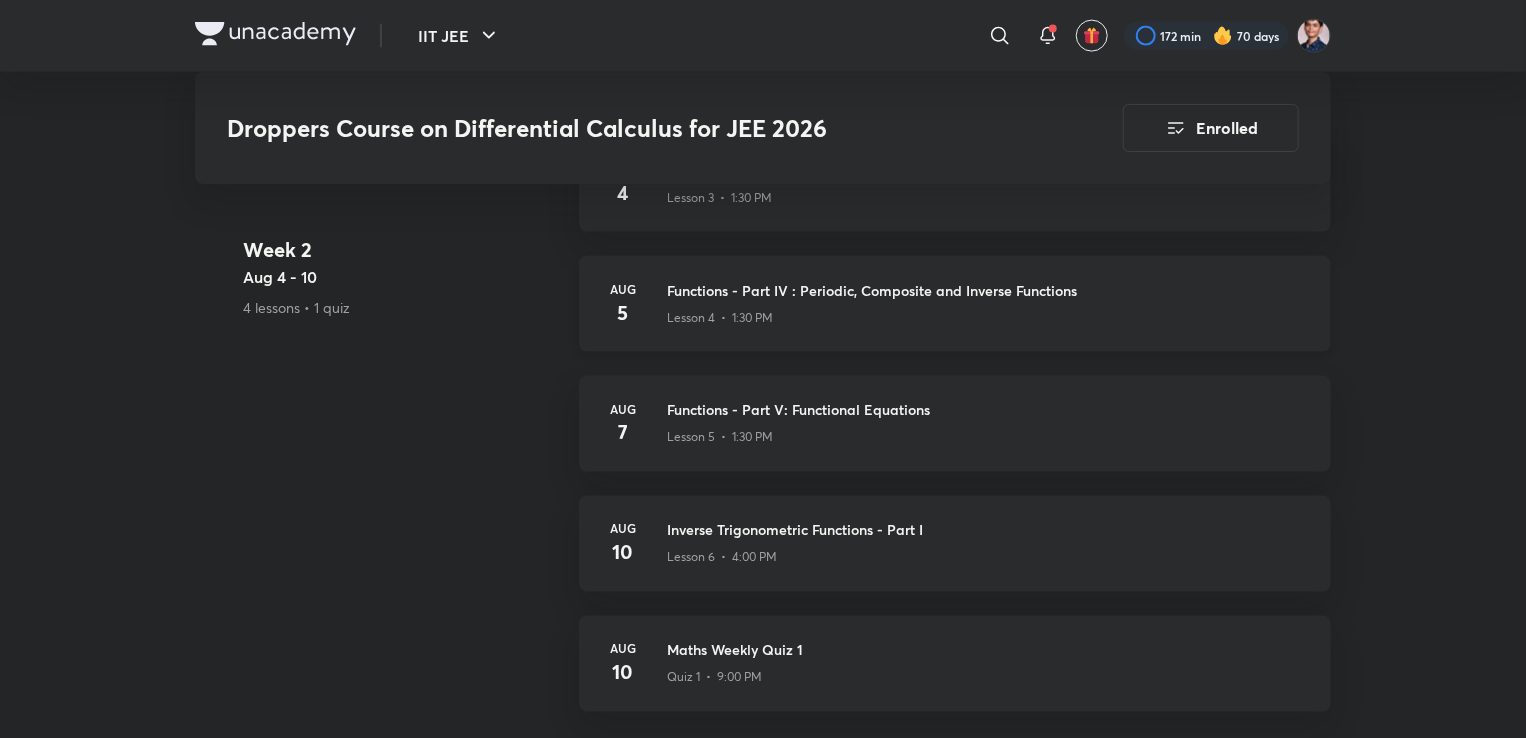 scroll, scrollTop: 1498, scrollLeft: 0, axis: vertical 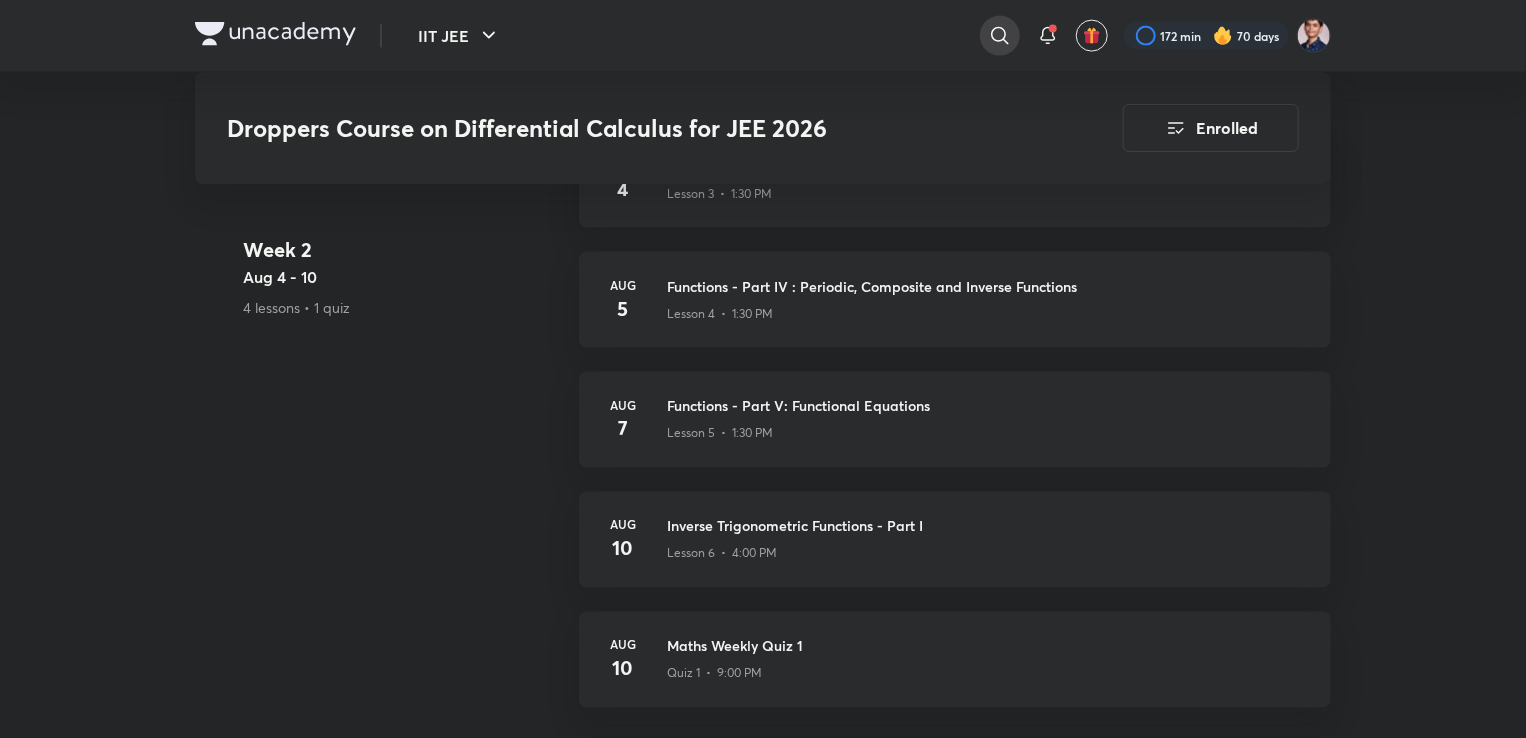 click 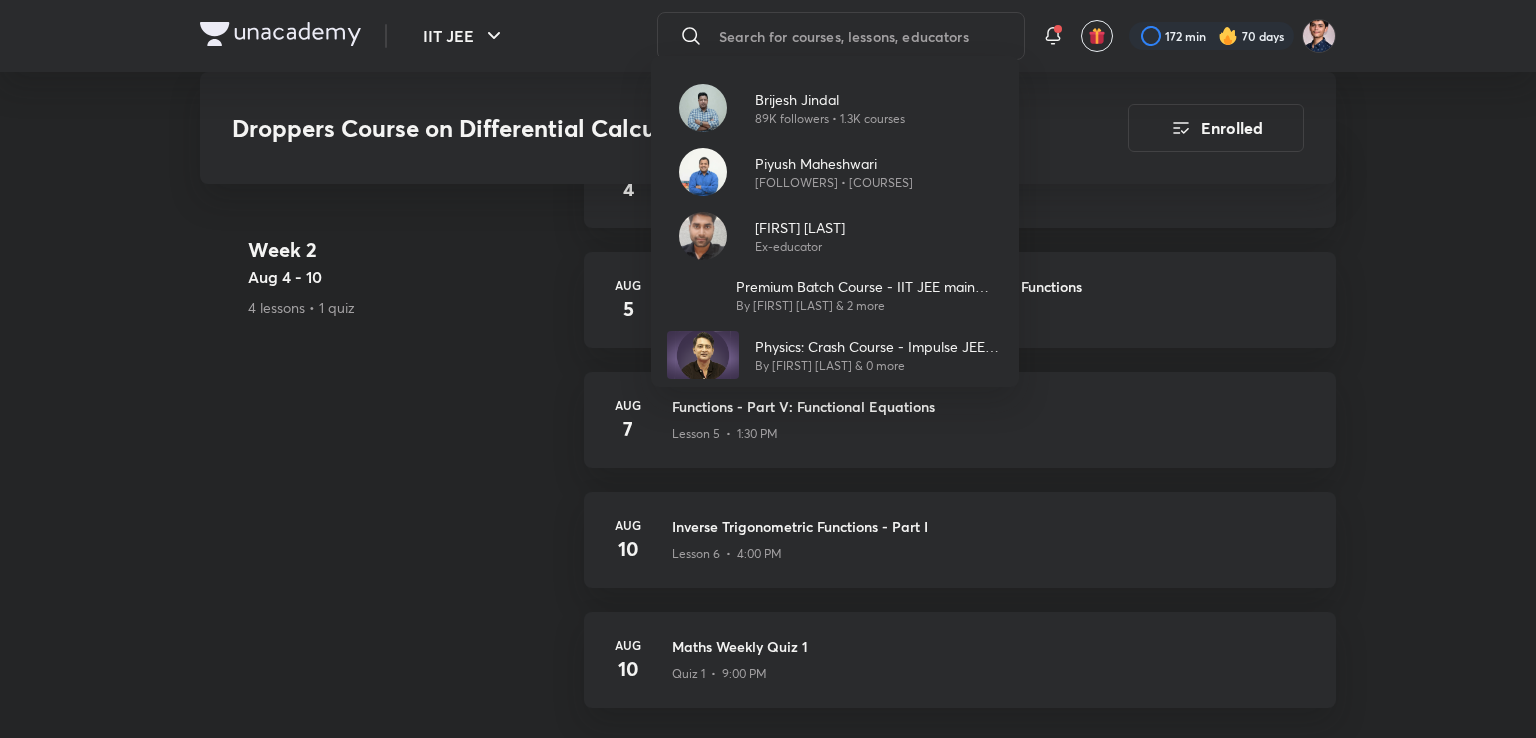click on "[NAME] [FOLLOWERS] • [COURSES] [NAME] [FOLLOWERS] • [COURSES] [NAME] Ex-educator Premium Batch Course - IIT JEE main and Advance 2023 By [FIRST] [LAST] & 2 more Physics: Crash Course - Impulse JEE IIT Mains/Advance By [FIRST] [LAST] & 0 more" at bounding box center [768, 369] 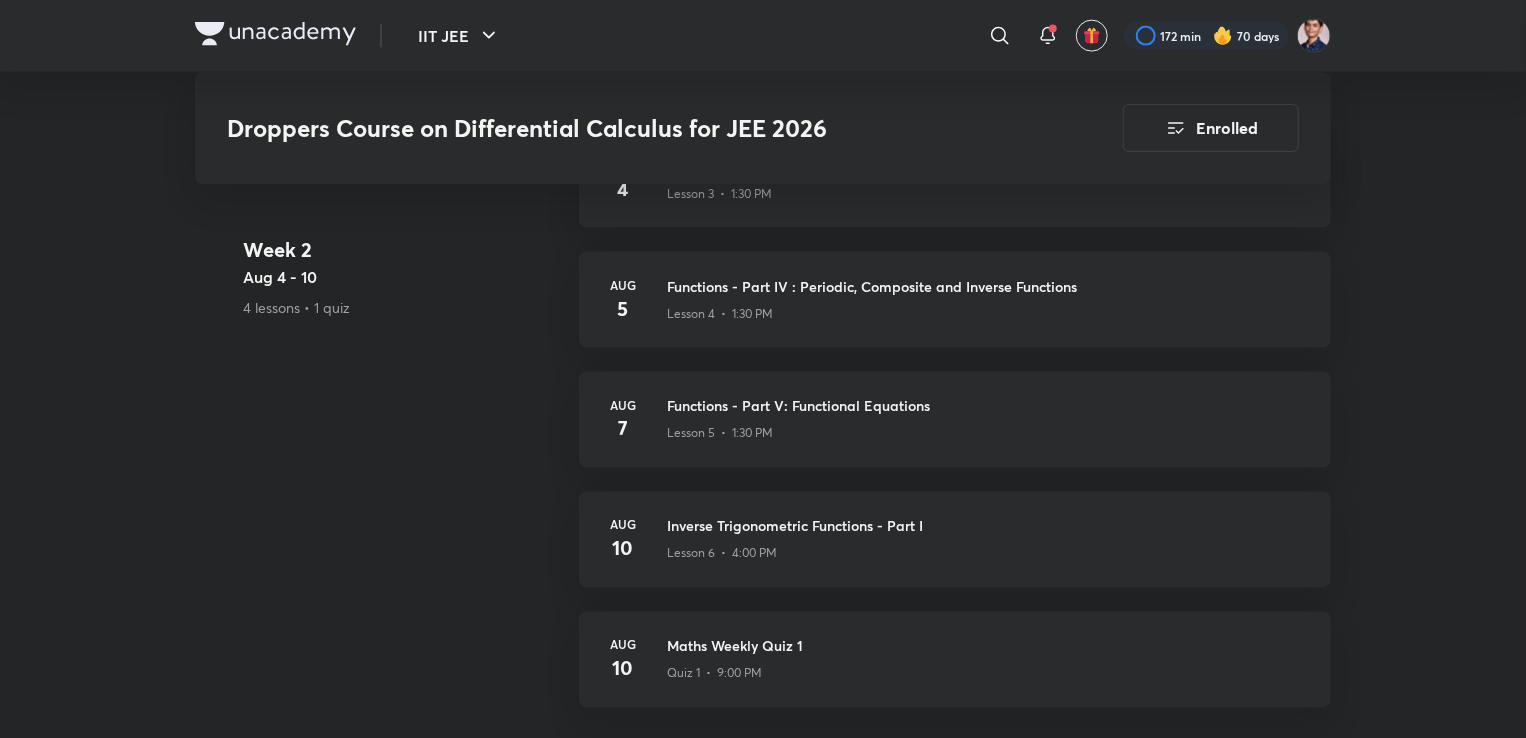 click at bounding box center [275, 34] 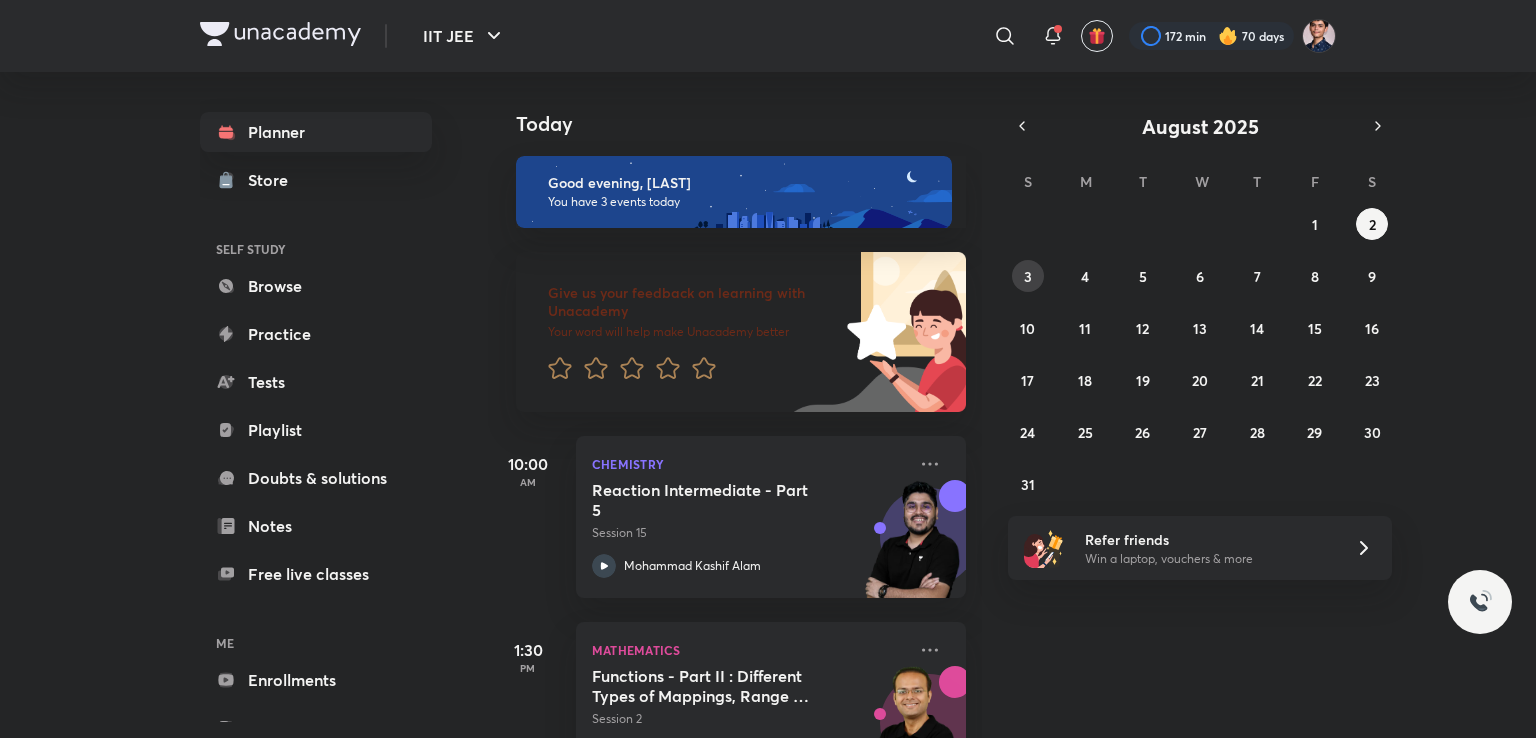 scroll, scrollTop: 0, scrollLeft: 0, axis: both 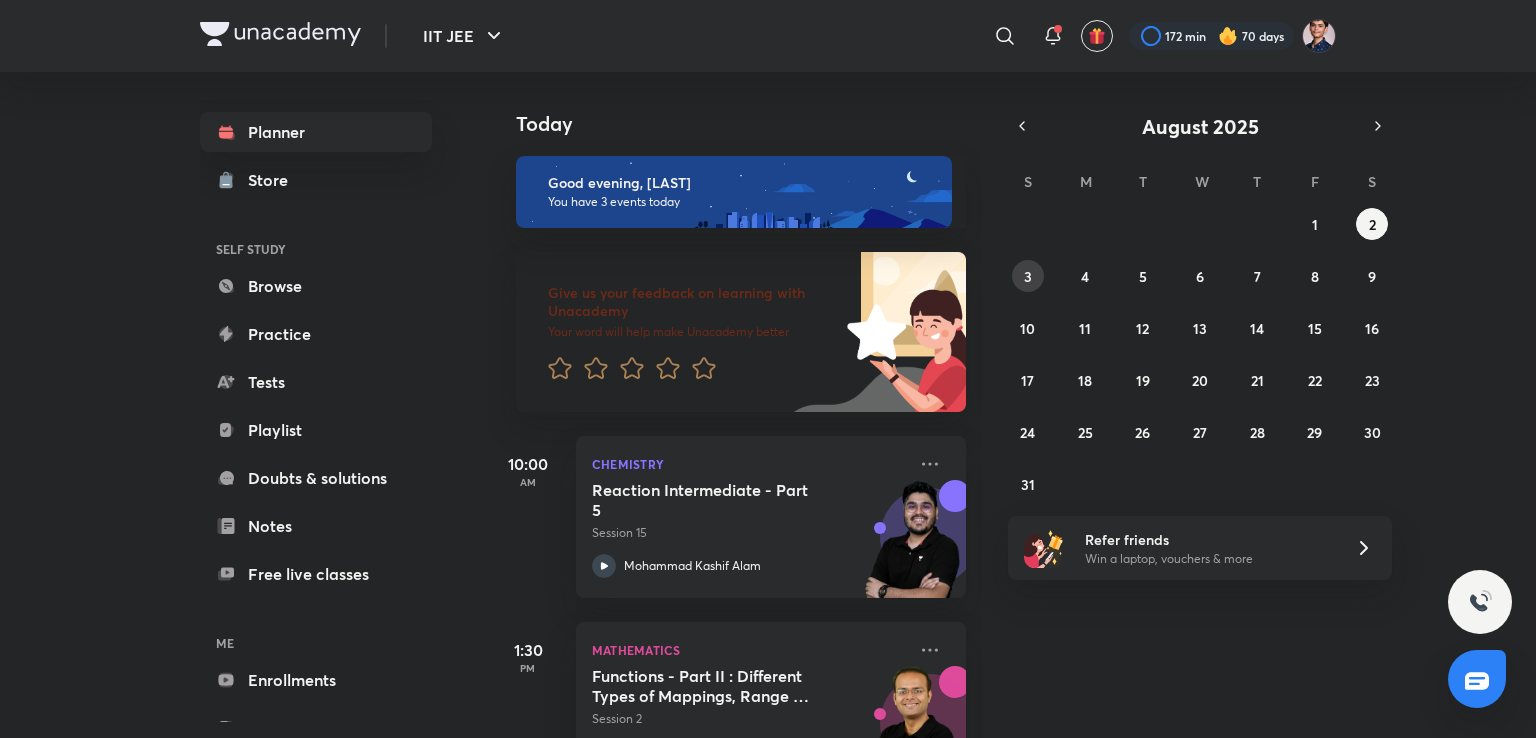 click on "3" at bounding box center (1028, 276) 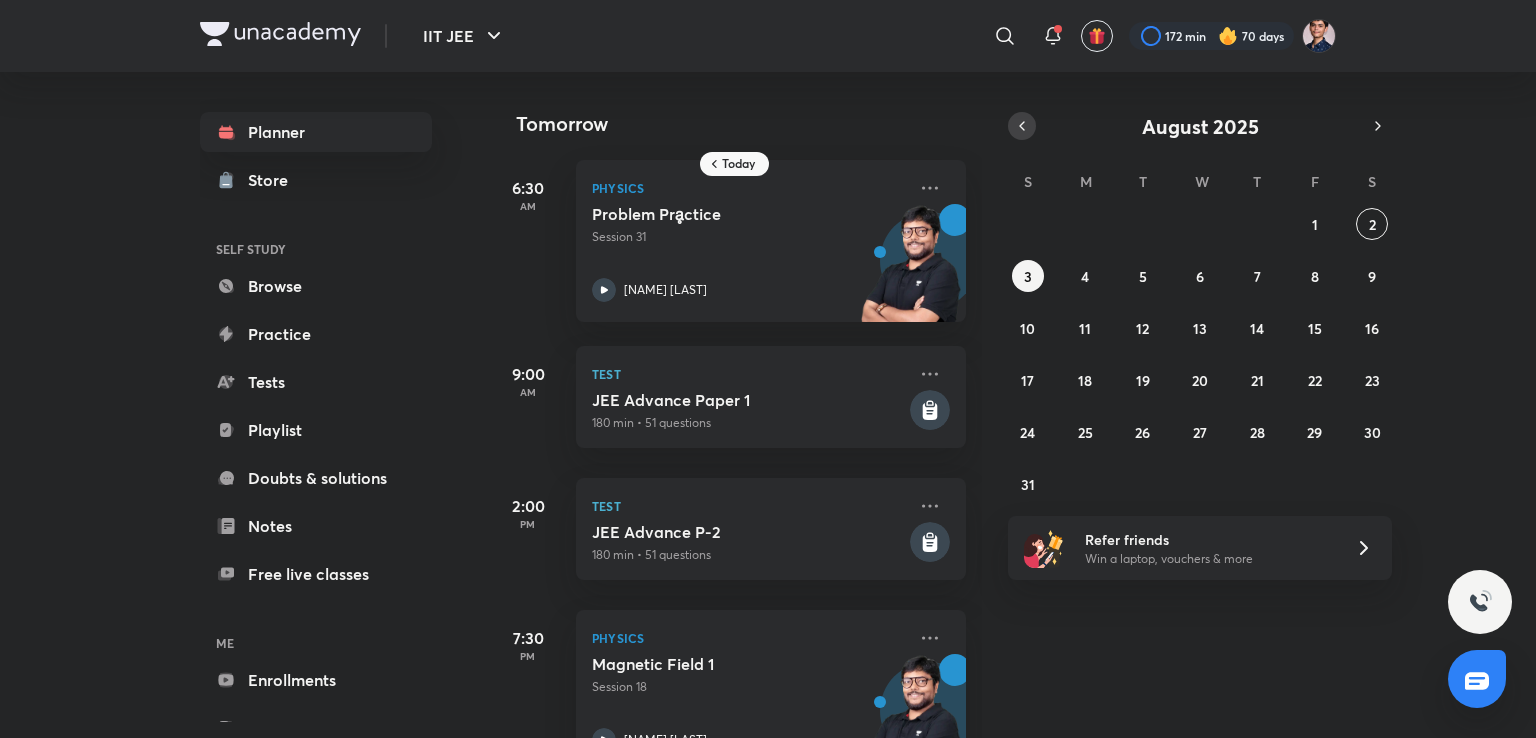 click 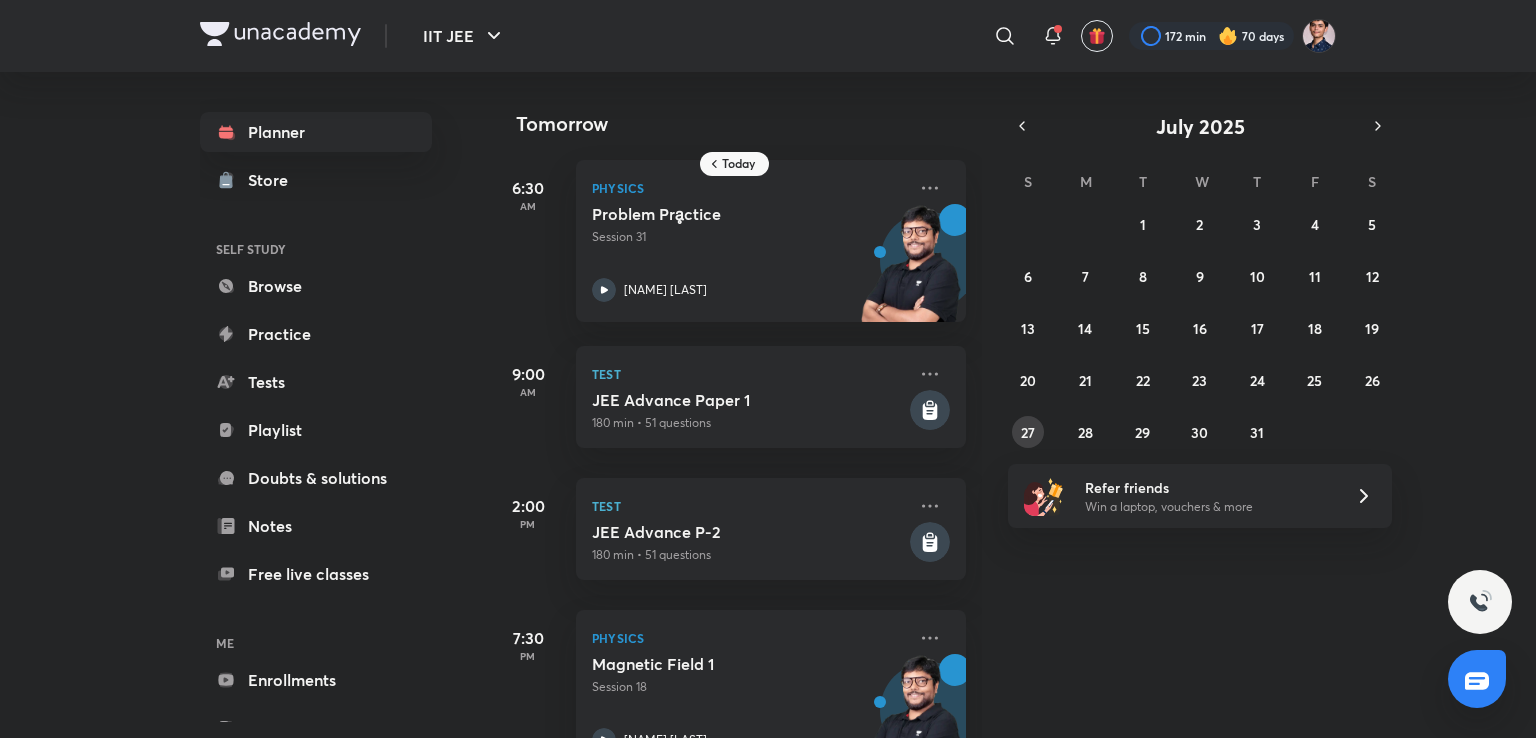 click on "29 30 1 2 3 4 5 6 7 8 9 10 11 12 13 14 15 16 17 18 19 20 21 22 23 24 25 26 27 28 29 30 31 1 2" at bounding box center [1200, 328] 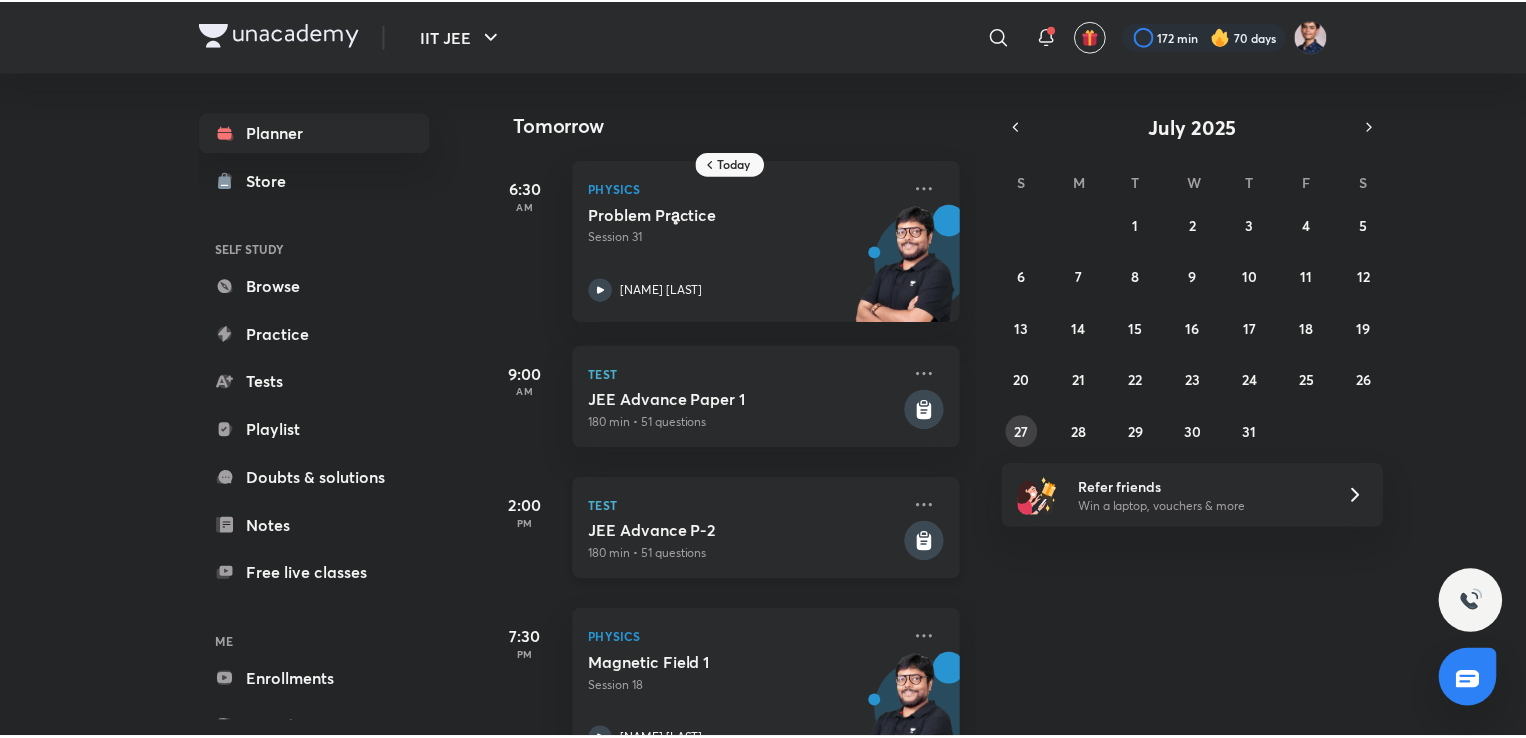 scroll, scrollTop: 65, scrollLeft: 0, axis: vertical 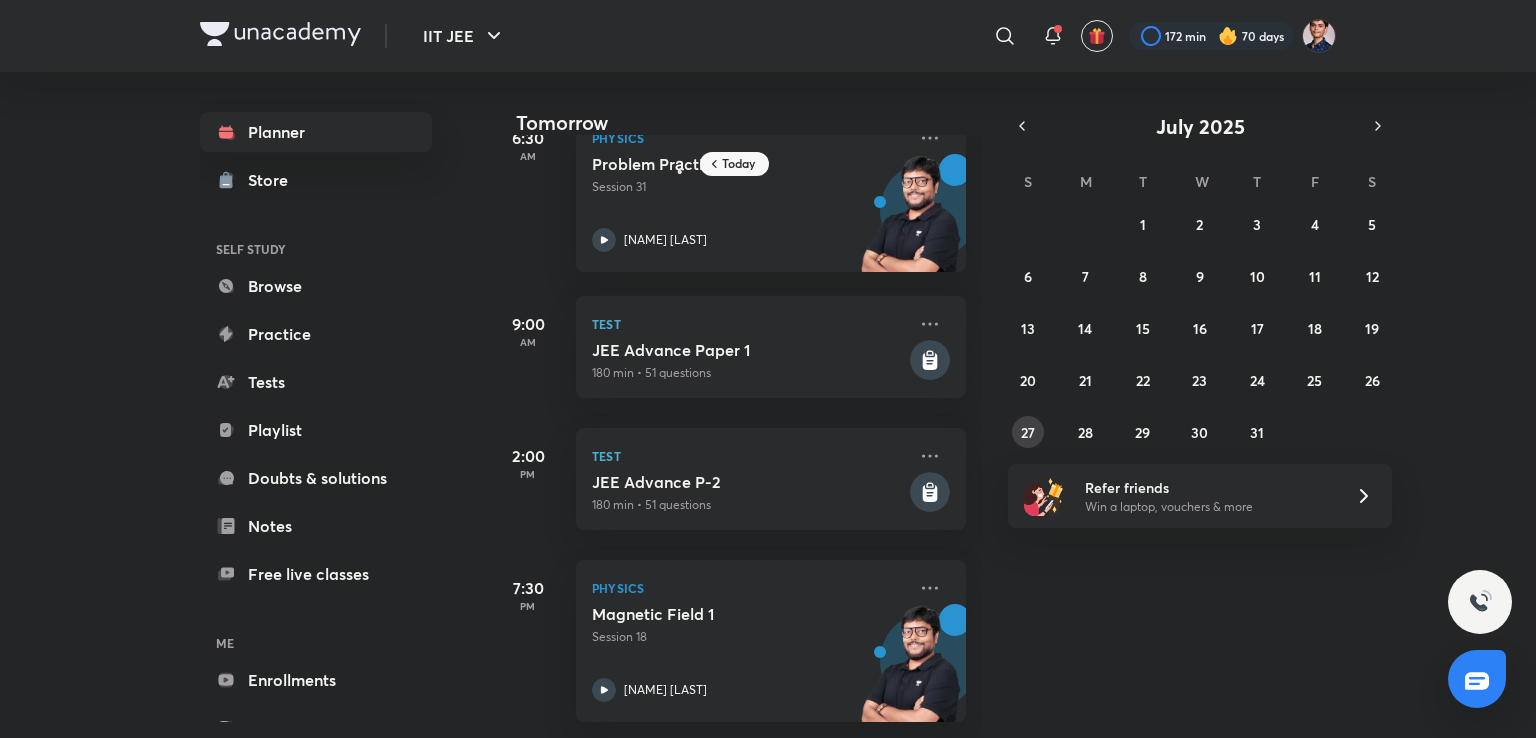 click on "27" at bounding box center [1028, 432] 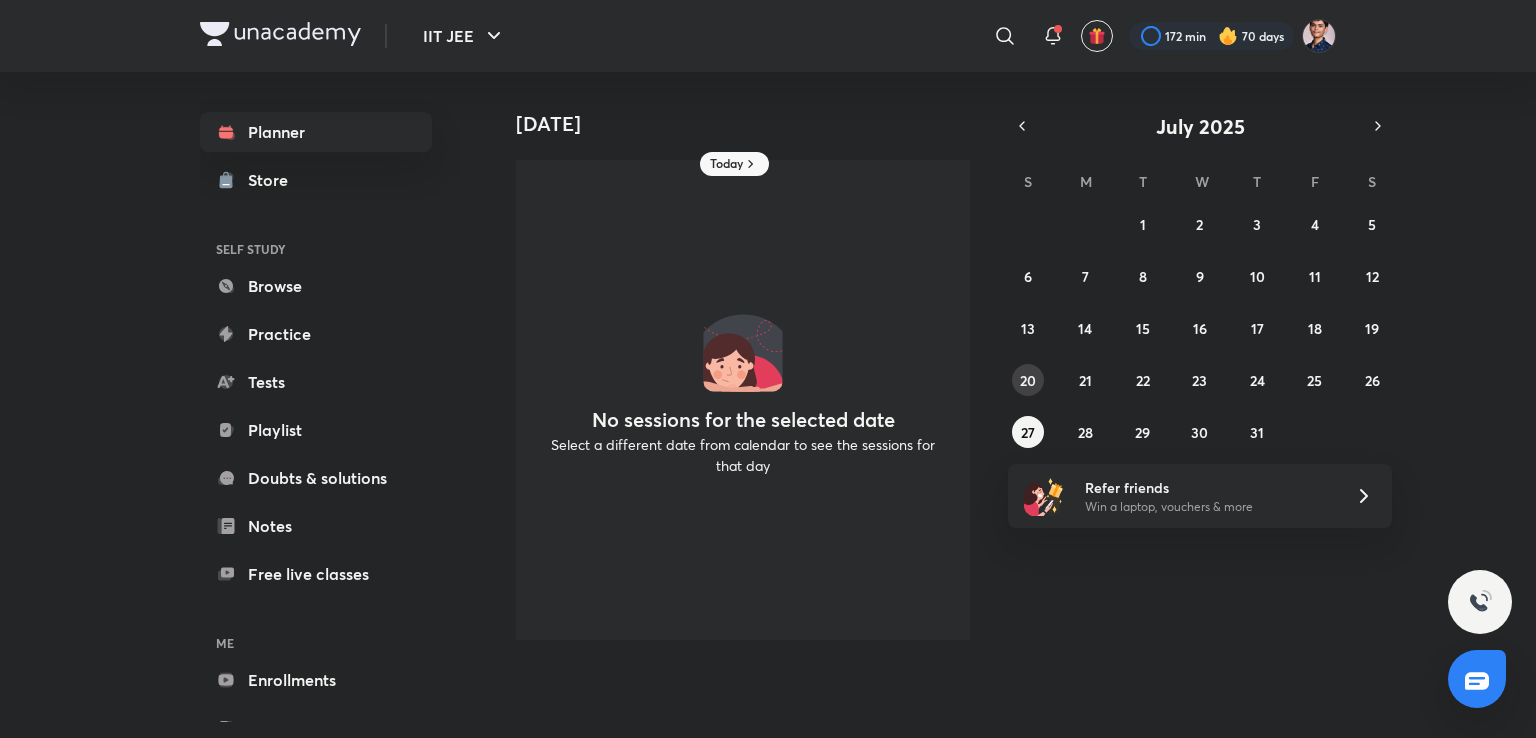 click on "20" at bounding box center [1028, 380] 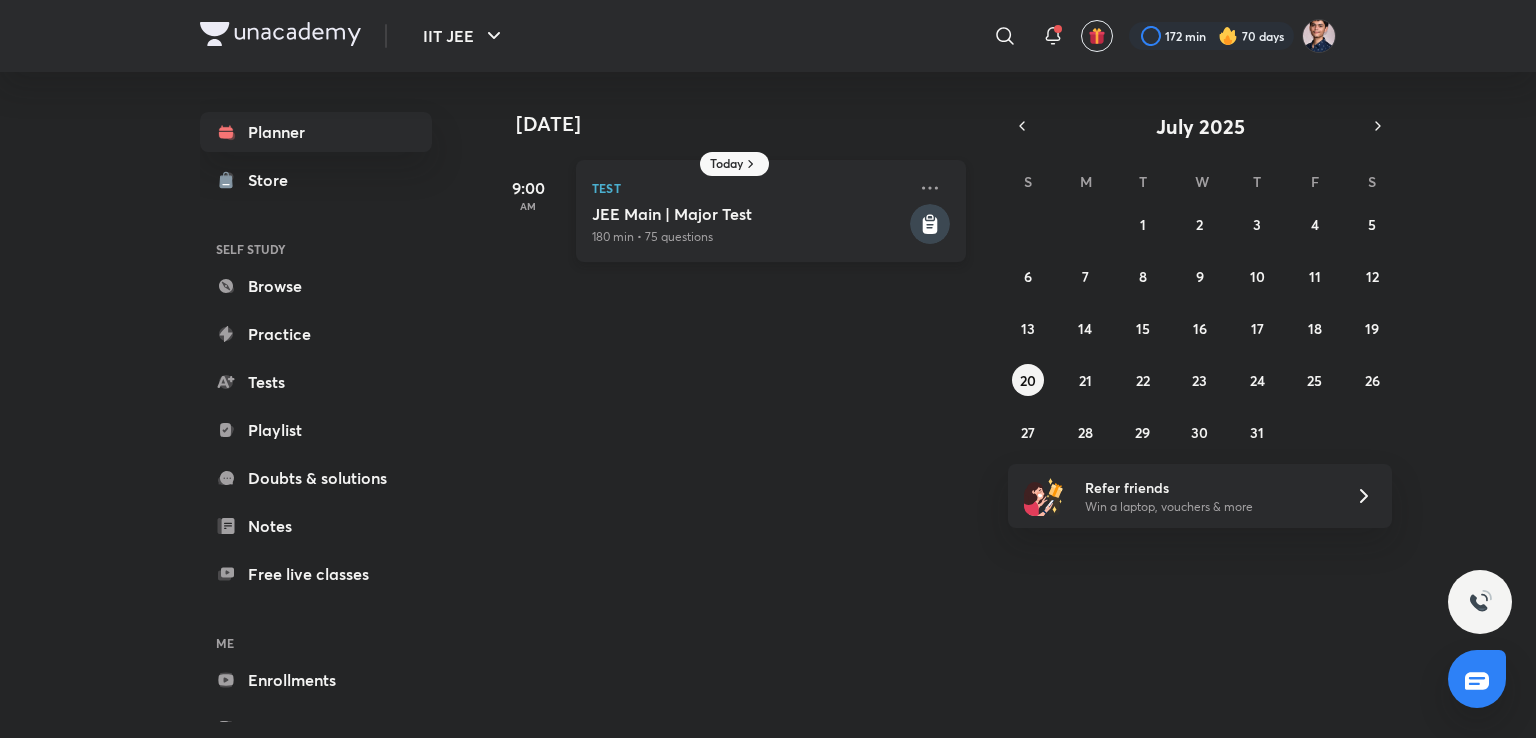 click on "180 min • 75 questions" at bounding box center (749, 237) 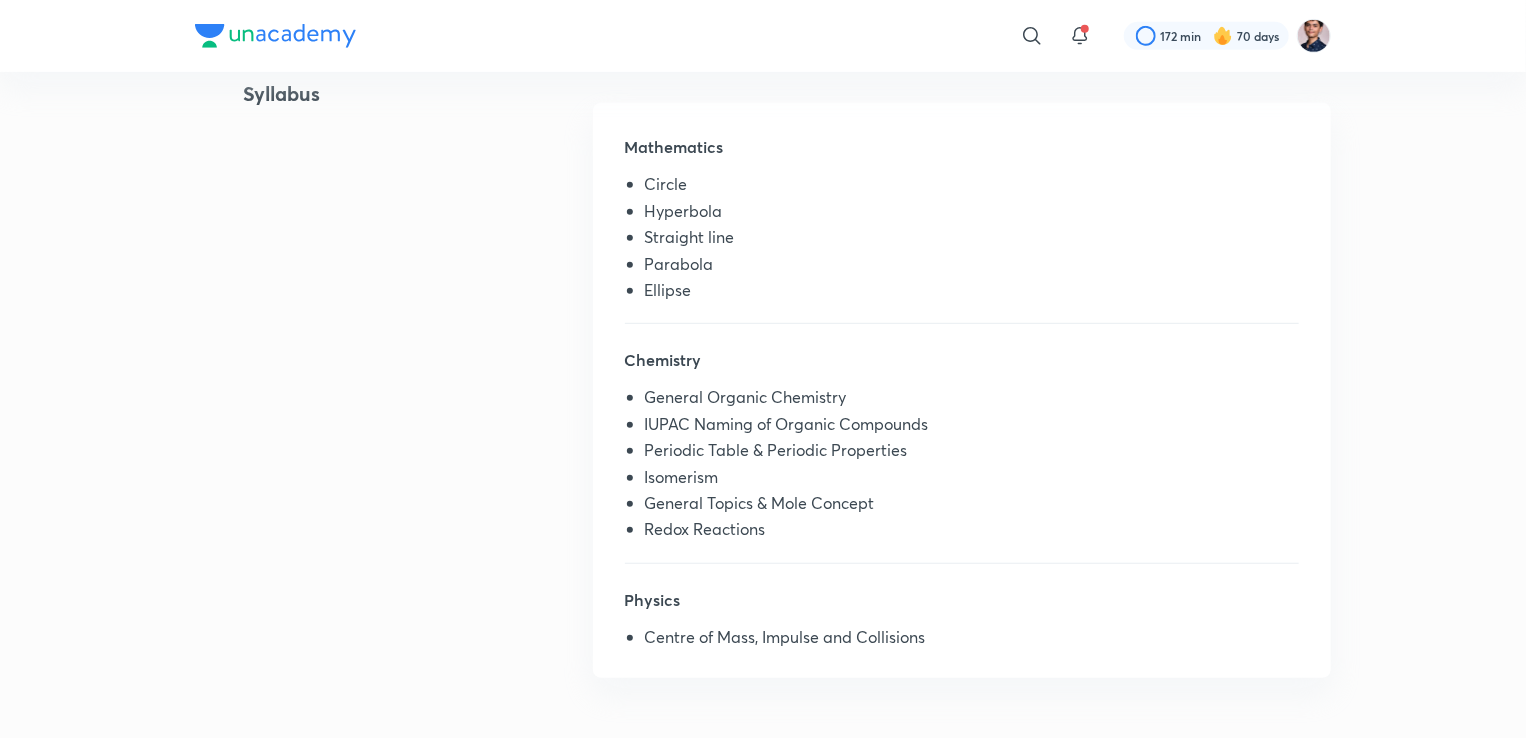 scroll, scrollTop: 480, scrollLeft: 0, axis: vertical 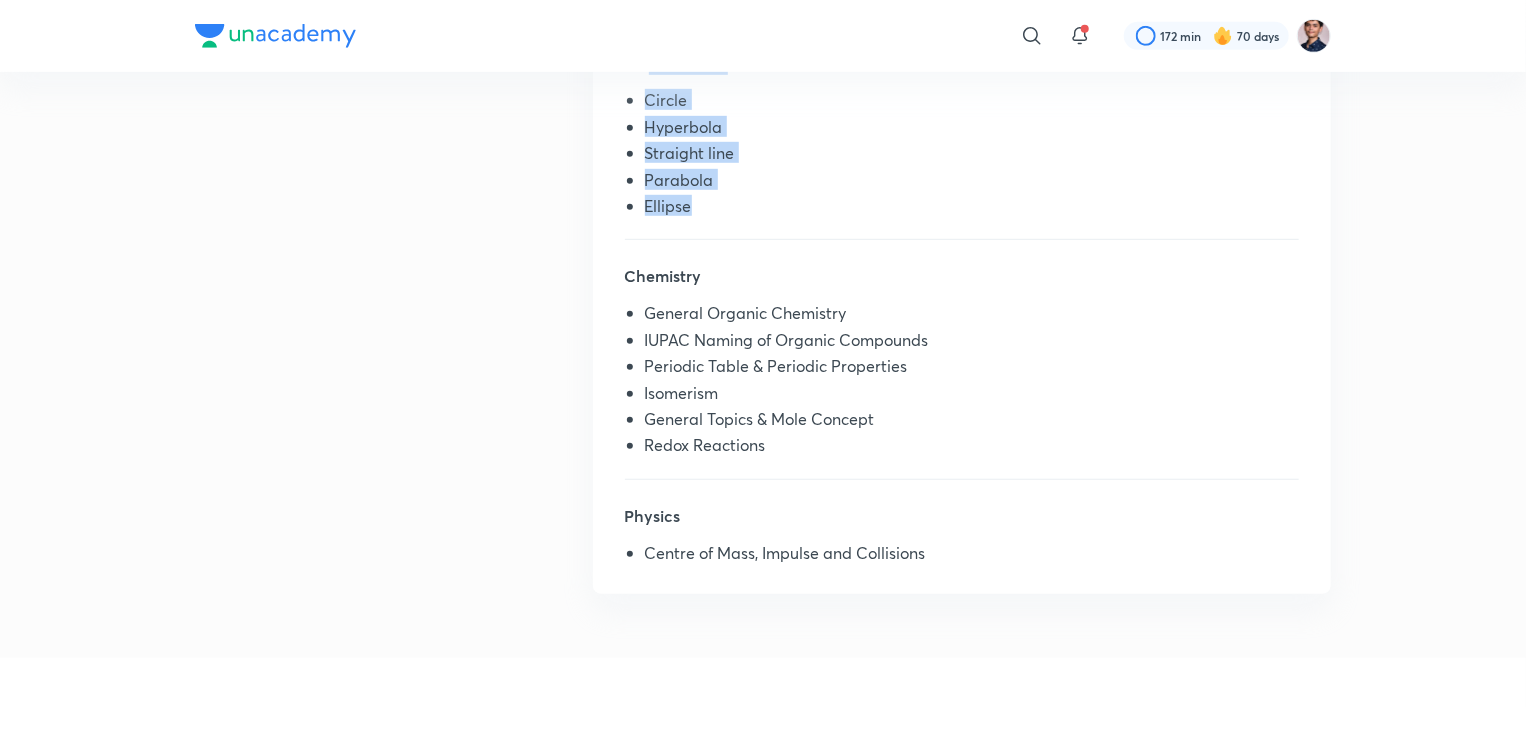 drag, startPoint x: 764, startPoint y: 214, endPoint x: 712, endPoint y: 144, distance: 87.20092 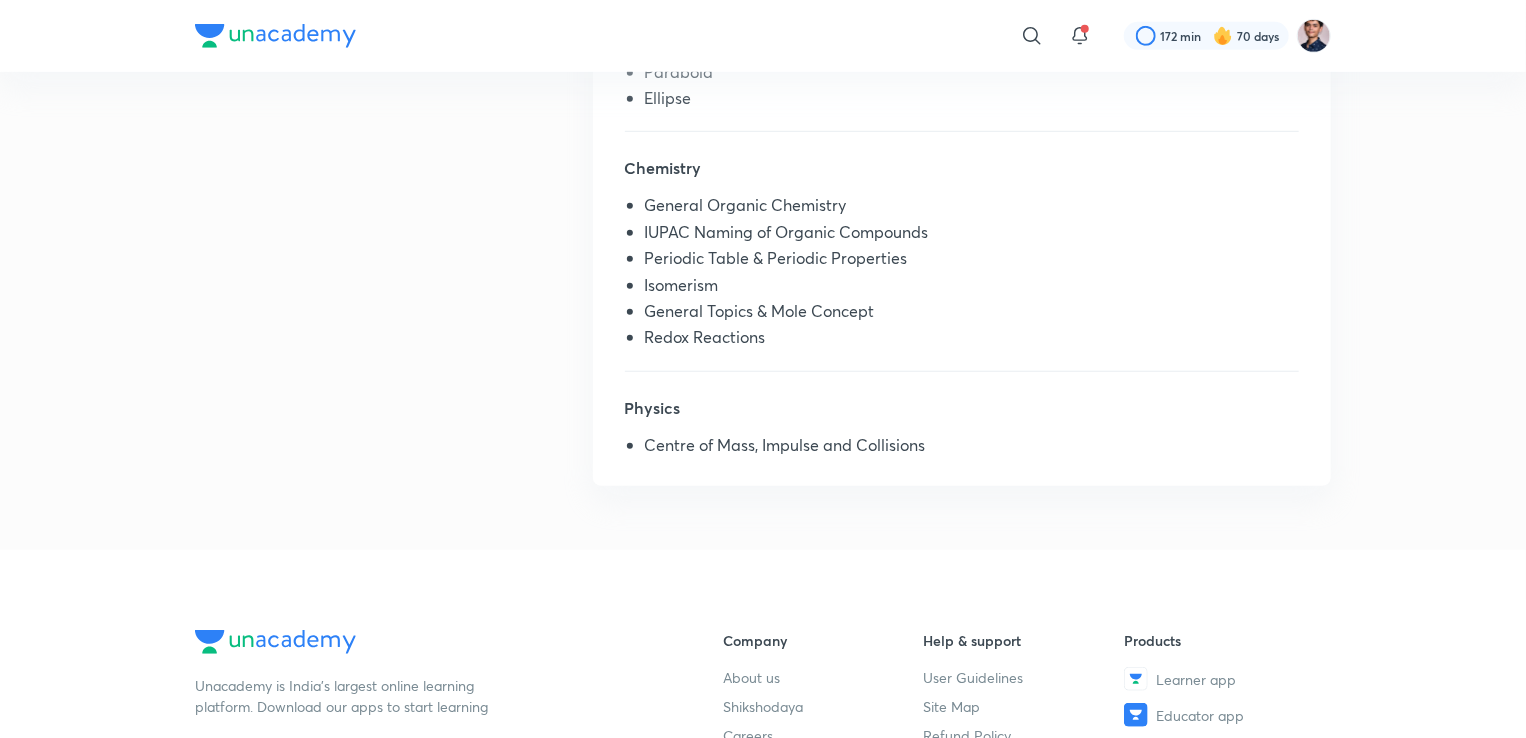 scroll, scrollTop: 672, scrollLeft: 0, axis: vertical 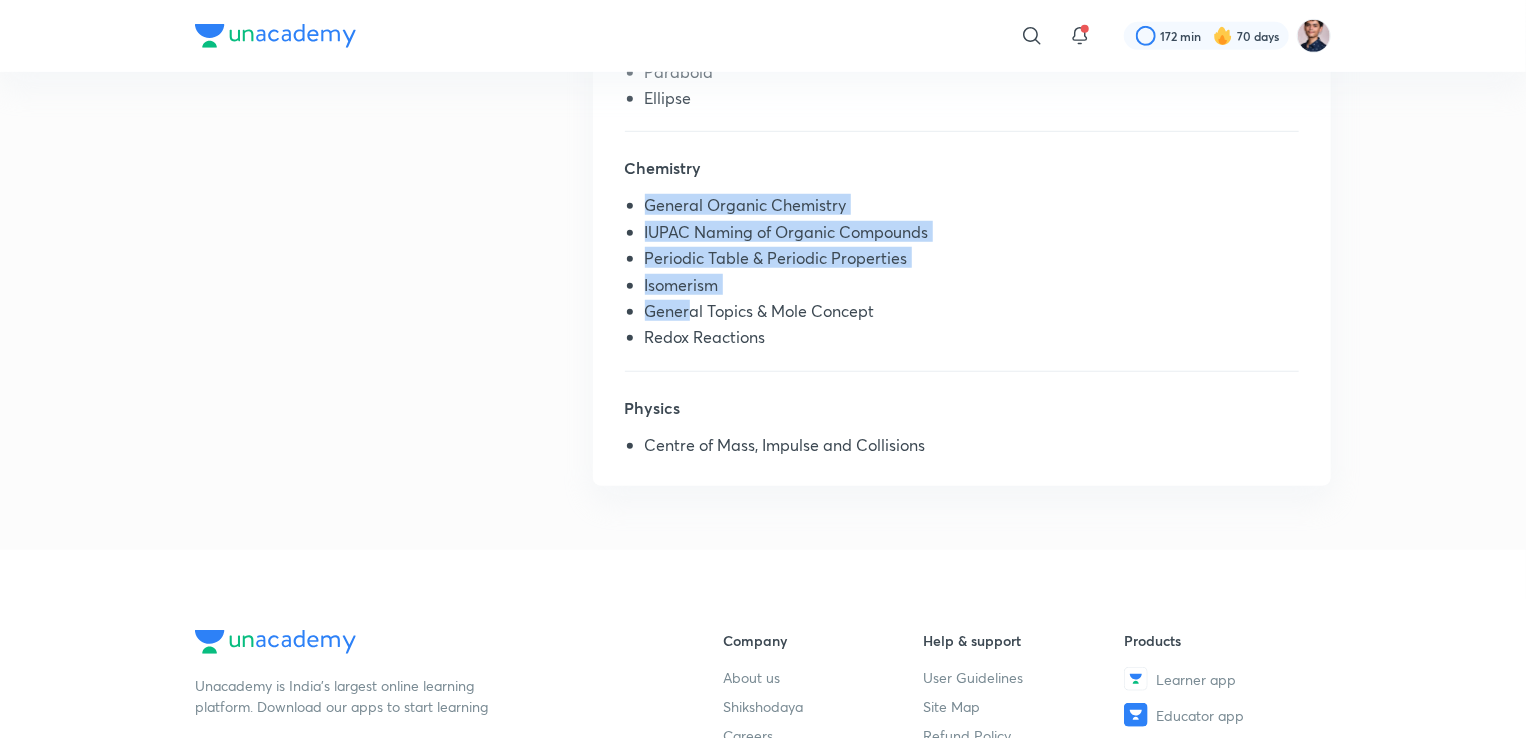 drag, startPoint x: 648, startPoint y: 217, endPoint x: 693, endPoint y: 309, distance: 102.41582 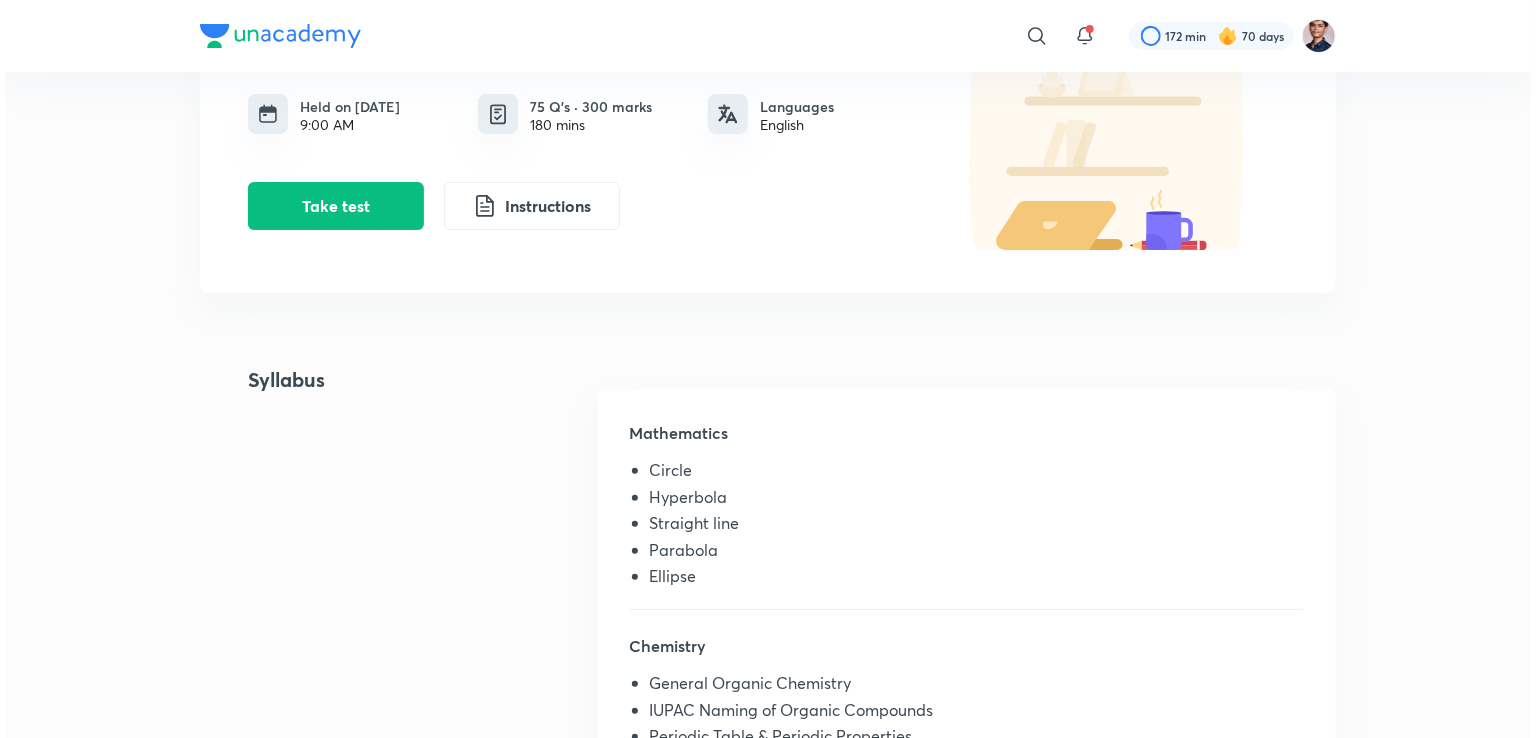 scroll, scrollTop: 0, scrollLeft: 0, axis: both 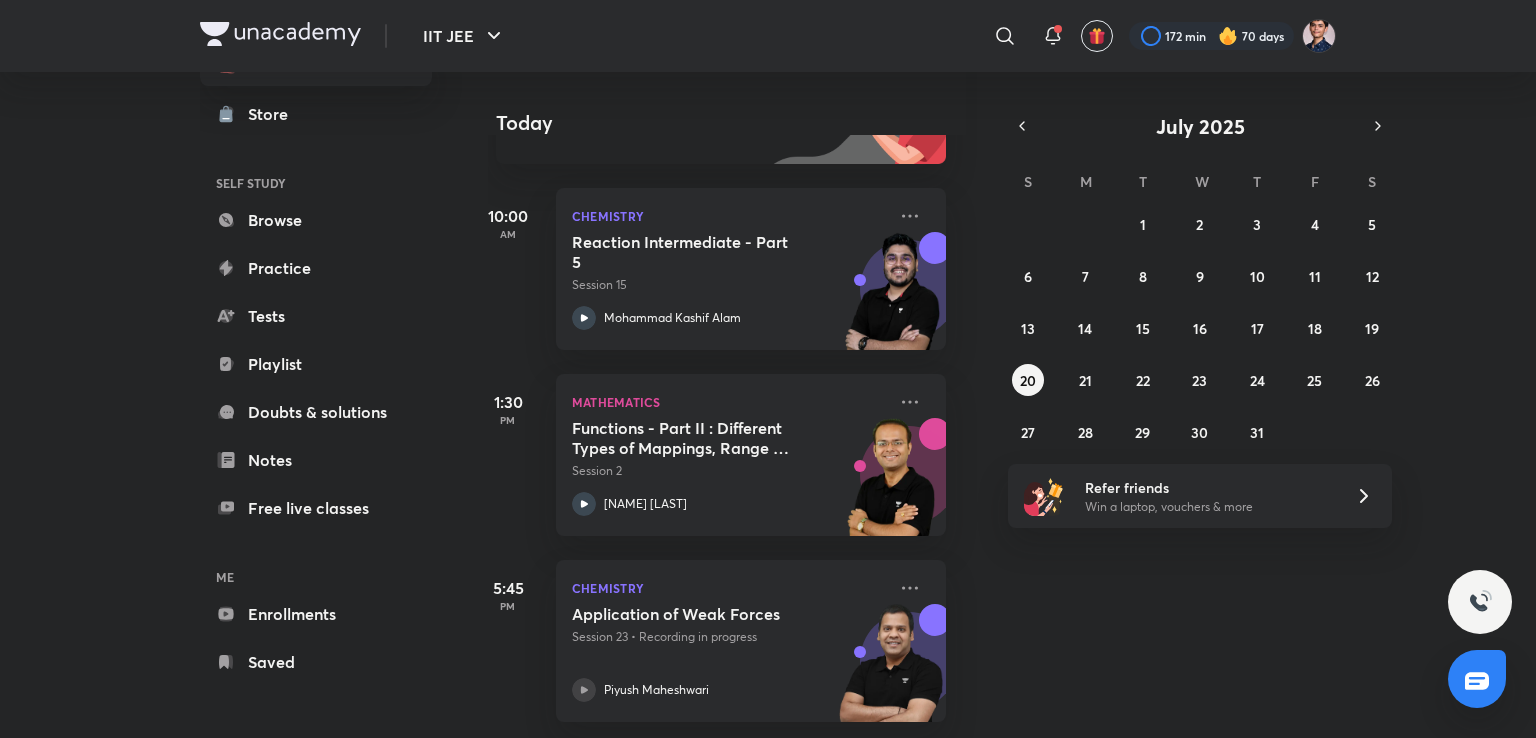 click on "Application of Weak Forces" at bounding box center [696, 614] 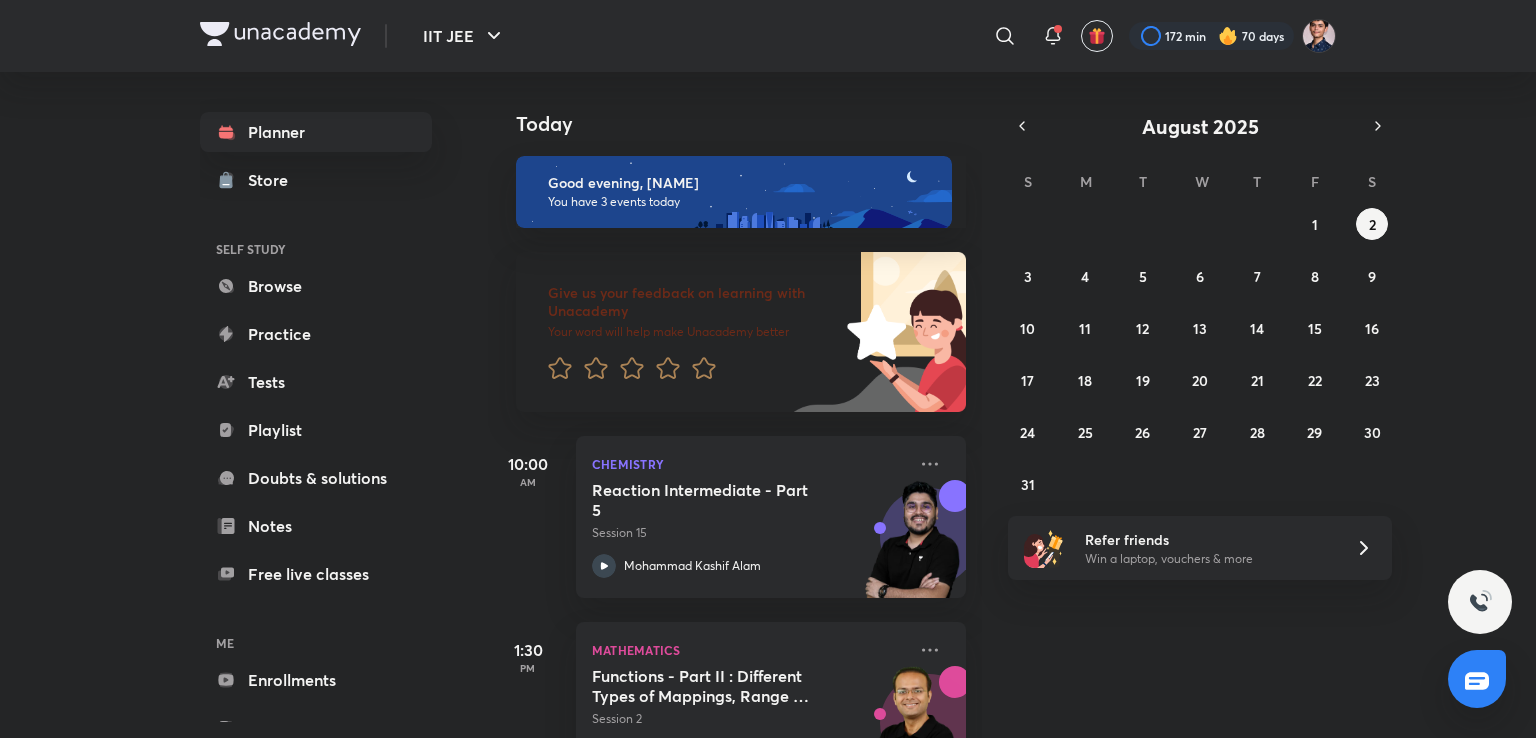 scroll, scrollTop: 0, scrollLeft: 0, axis: both 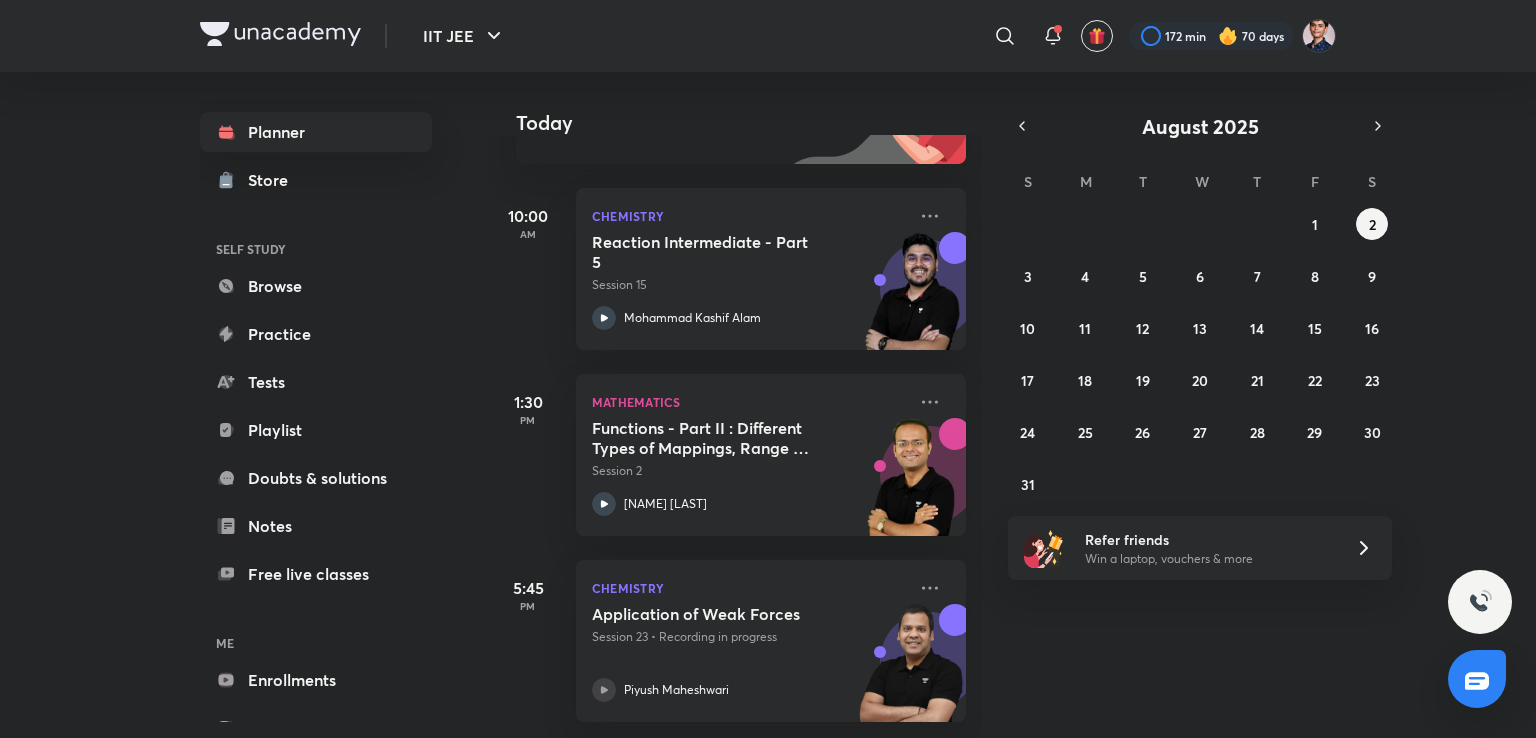 click on "Application of Weak Forces Session 23 • Recording in progress Piyush Maheshwari" at bounding box center (749, 653) 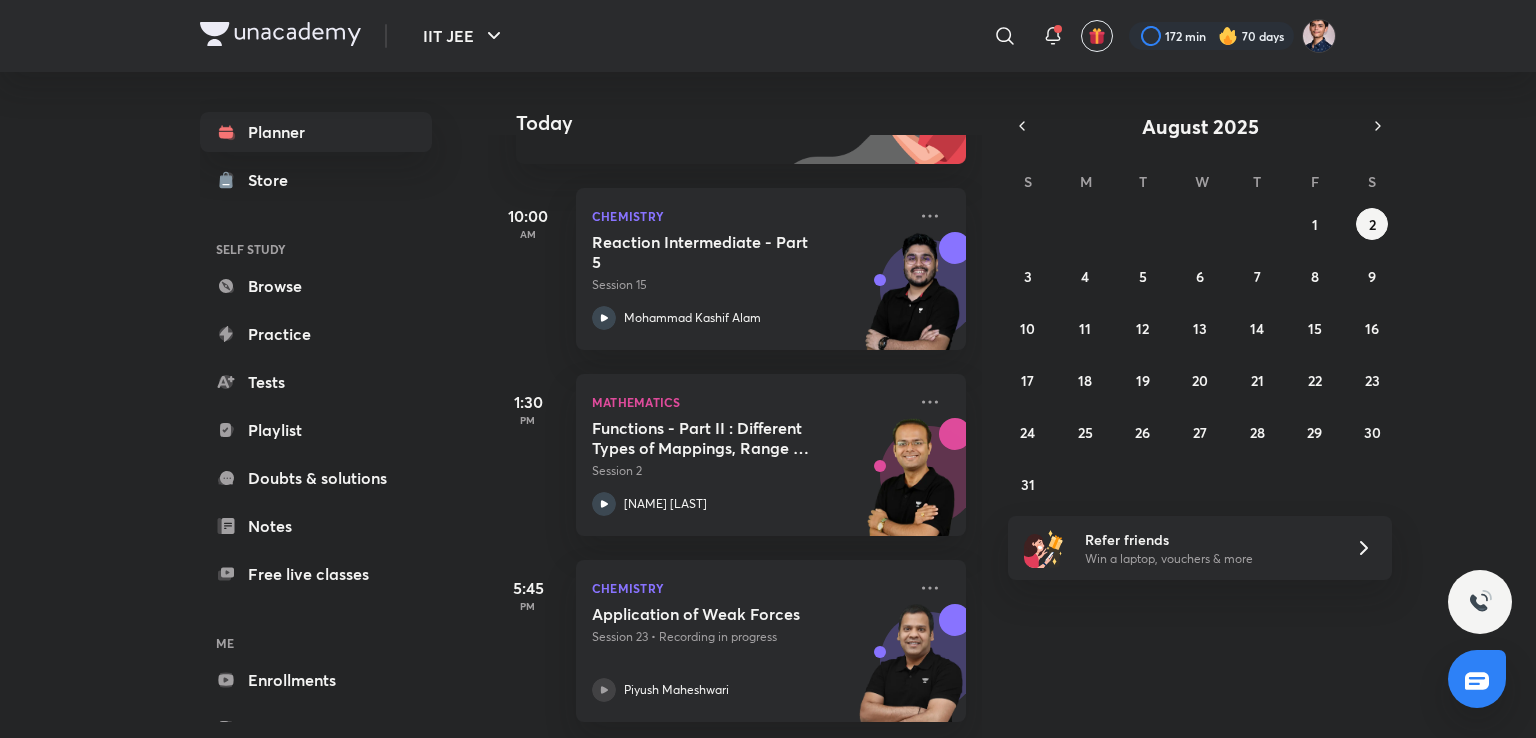 click at bounding box center (911, 673) 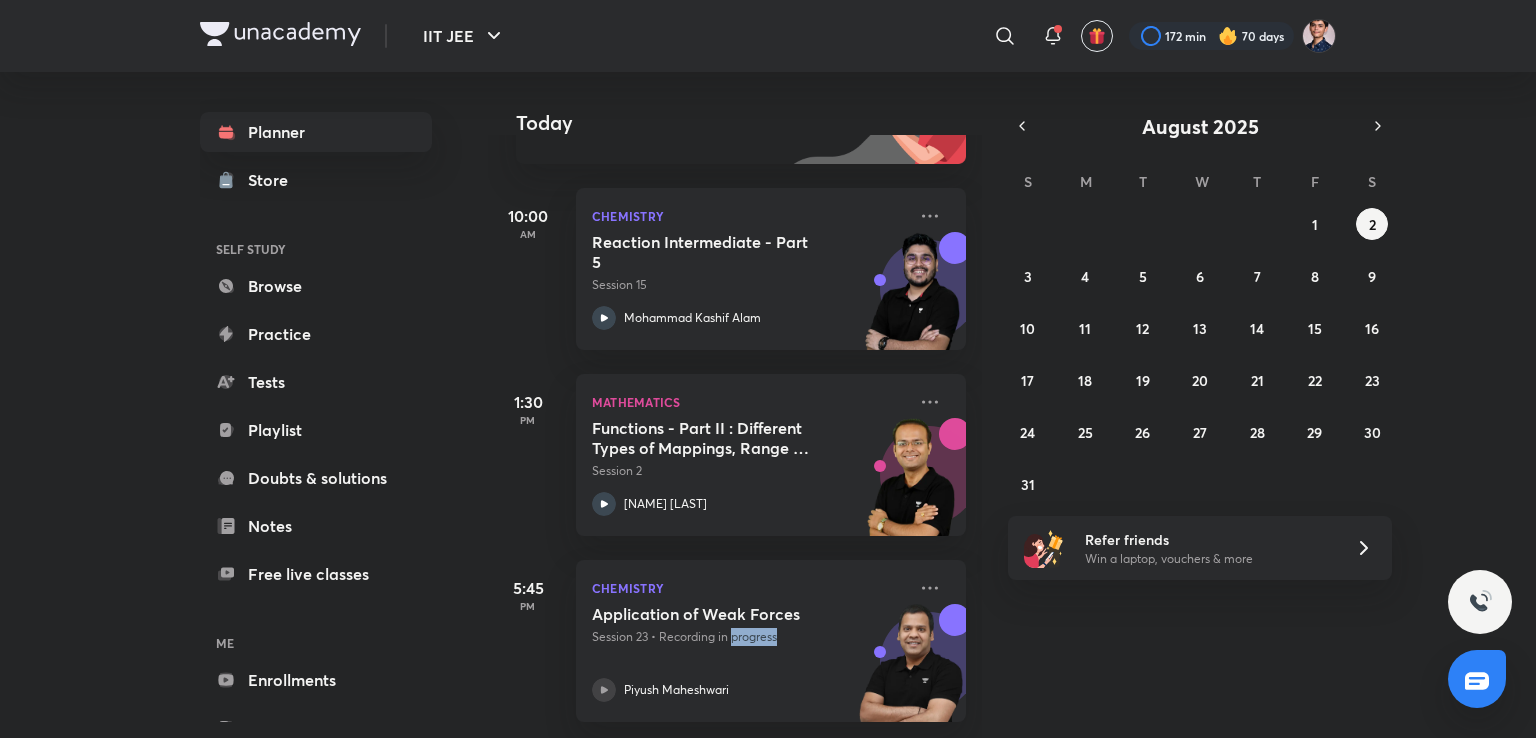 click on "Application of Weak Forces Session 23 • Recording in progress Piyush Maheshwari" at bounding box center [749, 653] 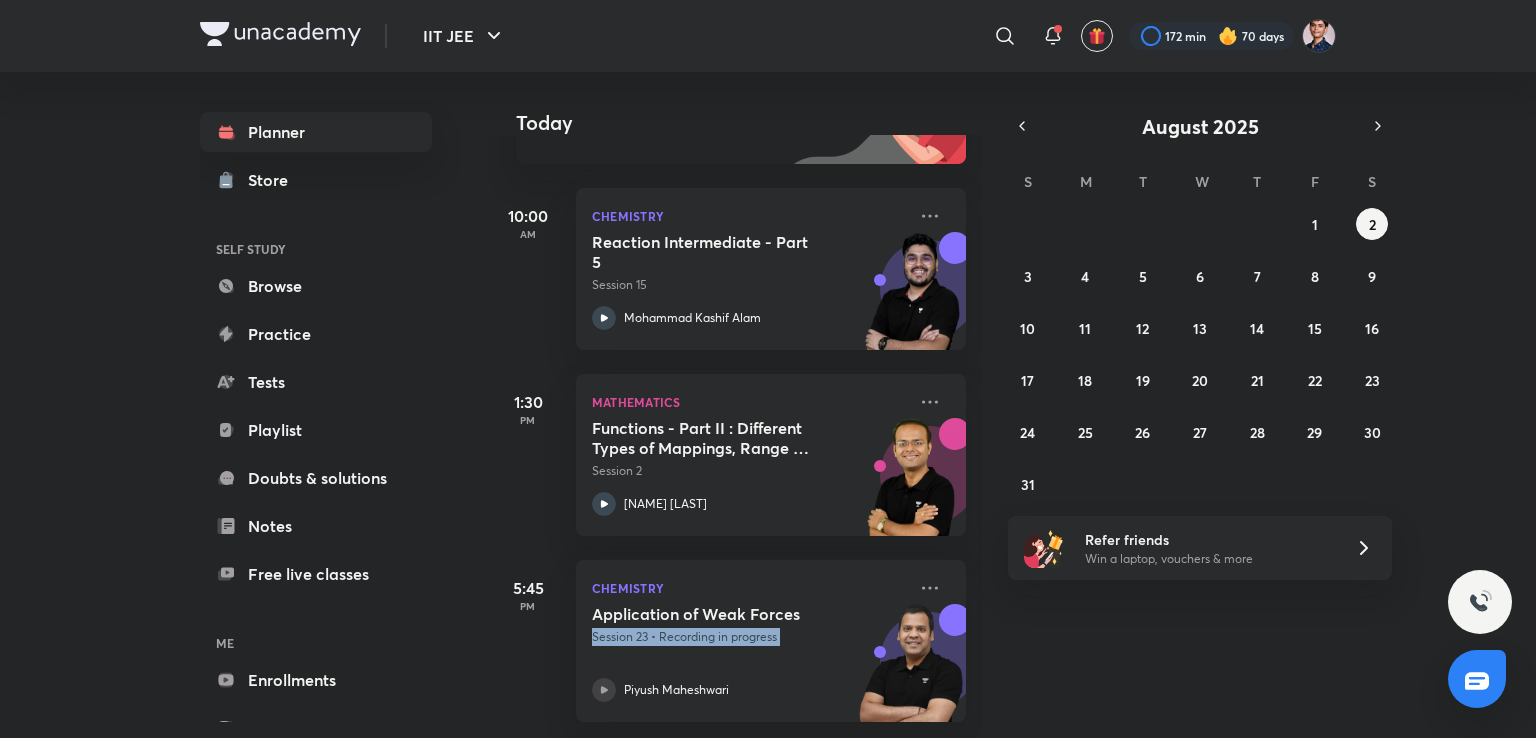 click on "Application of Weak Forces Session 23 • Recording in progress Piyush Maheshwari" at bounding box center [749, 653] 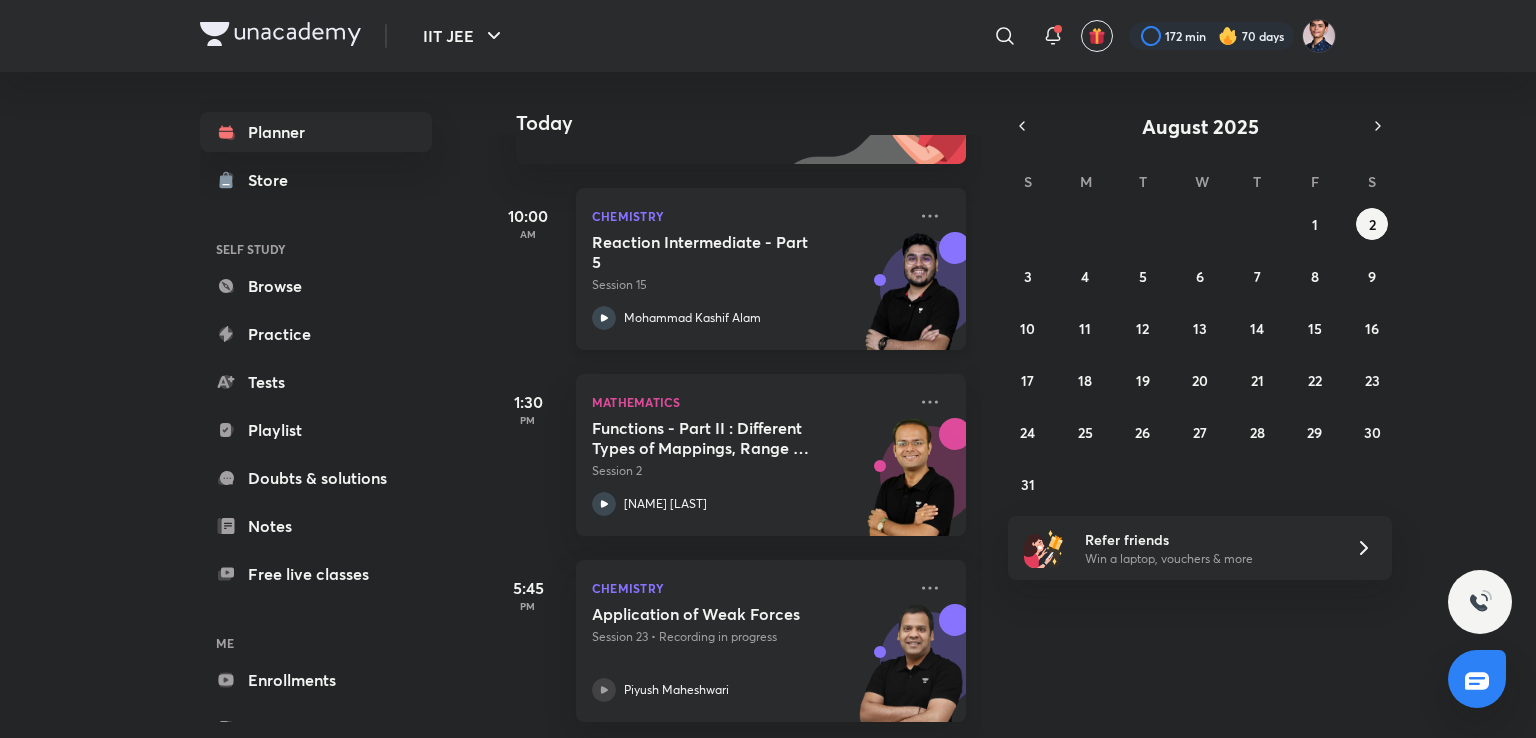 click on "Reaction Intermediate - Part 5" at bounding box center [716, 252] 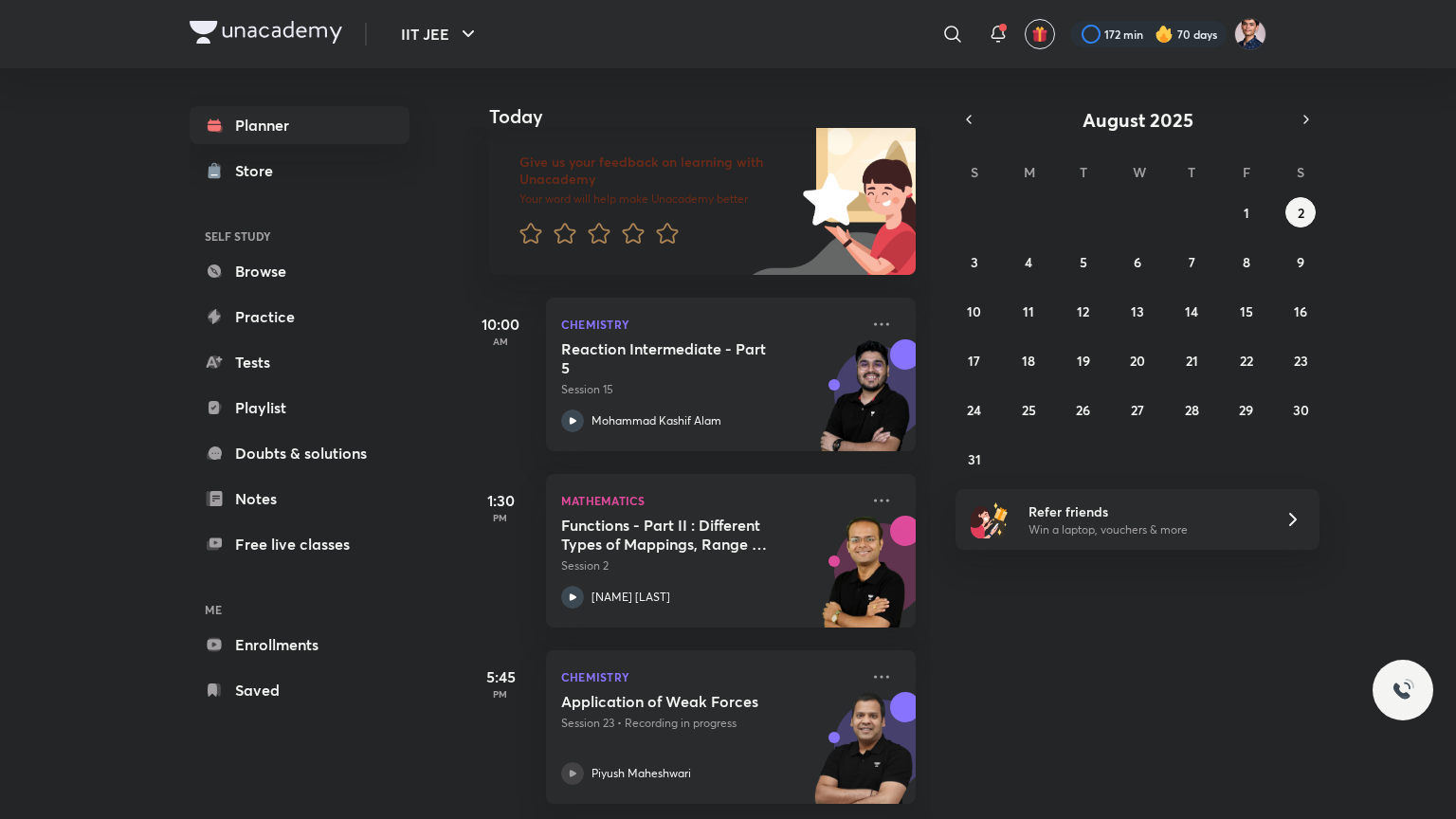 scroll, scrollTop: 130, scrollLeft: 0, axis: vertical 